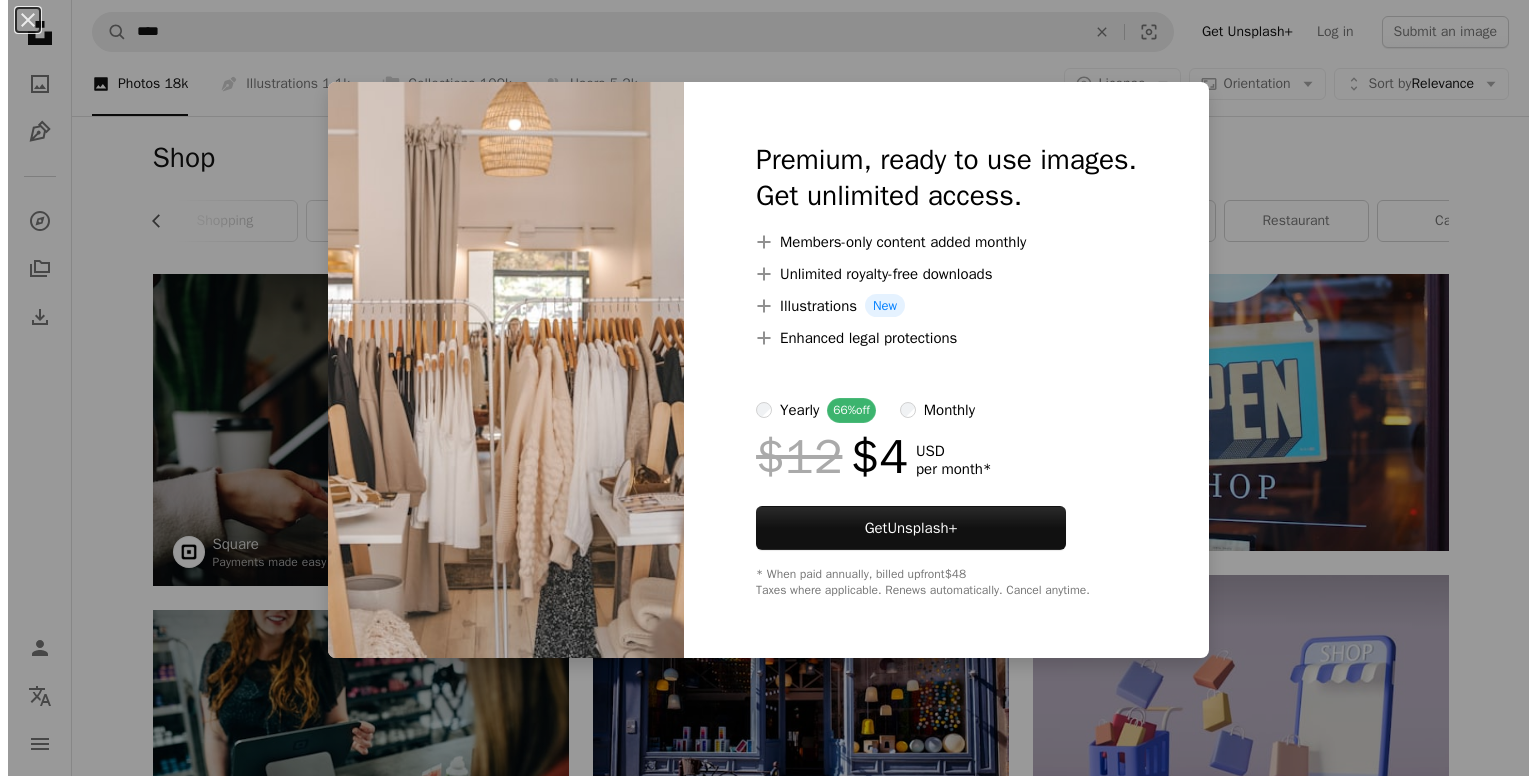 scroll, scrollTop: 0, scrollLeft: 0, axis: both 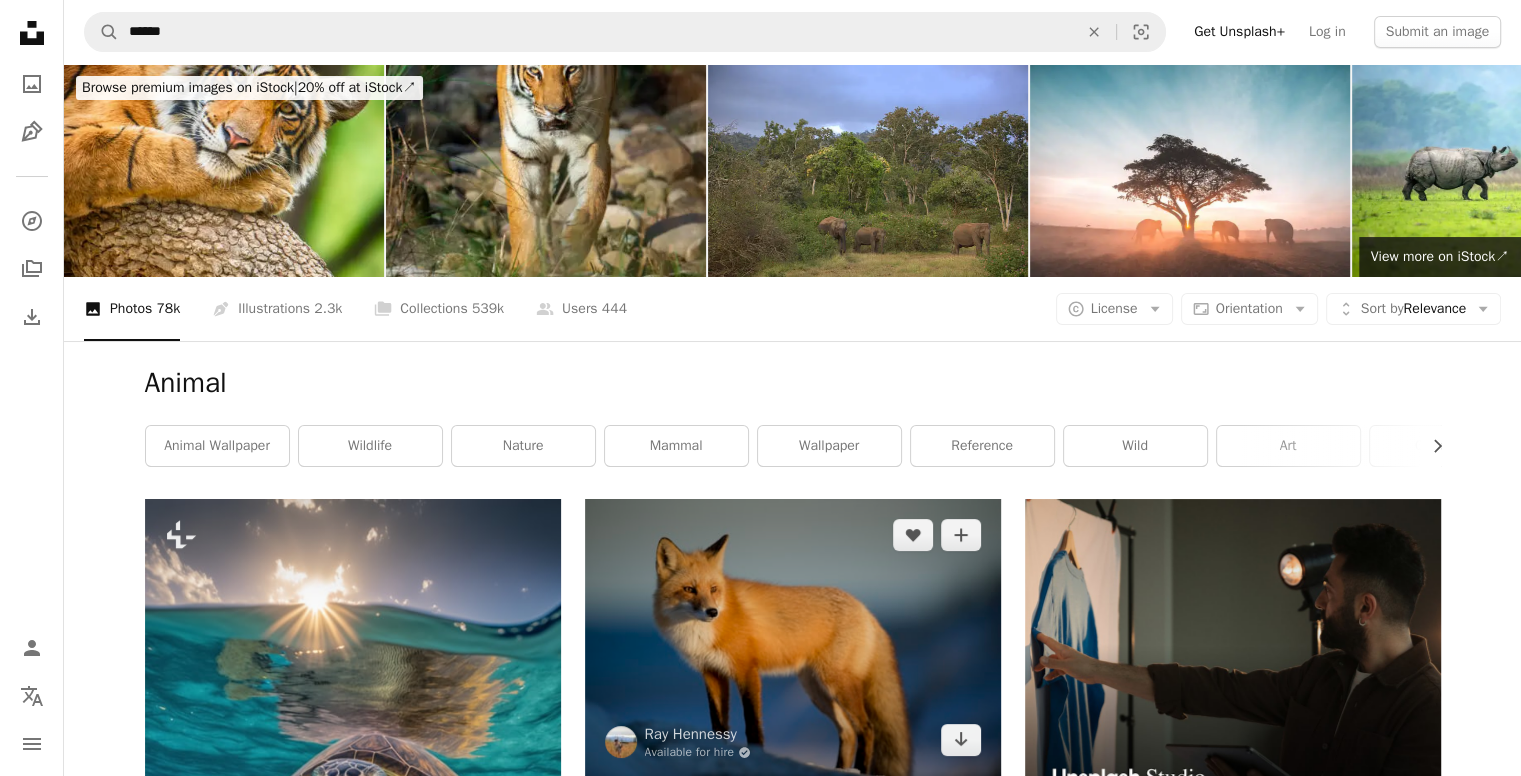 click at bounding box center (793, 637) 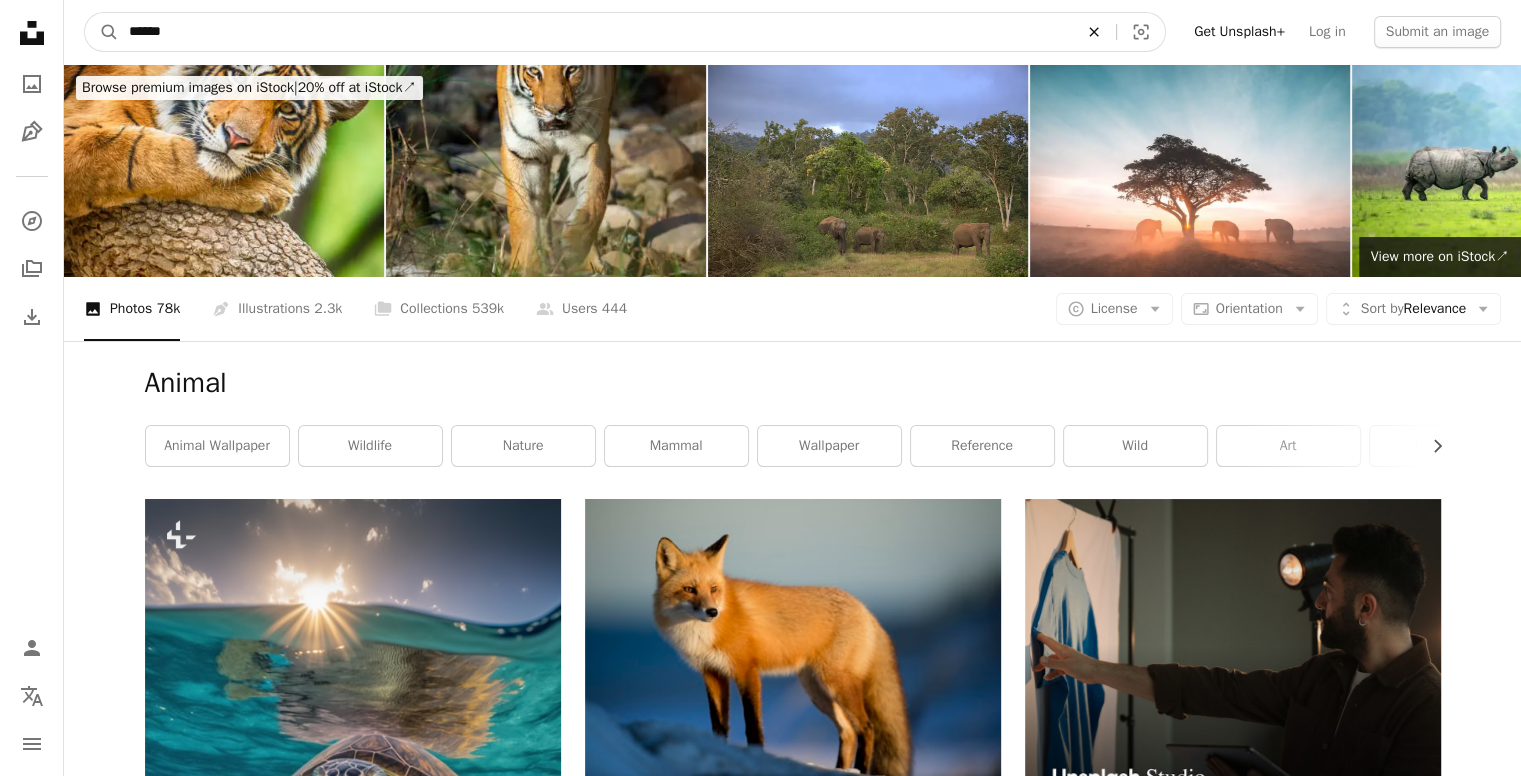 click on "An X shape" 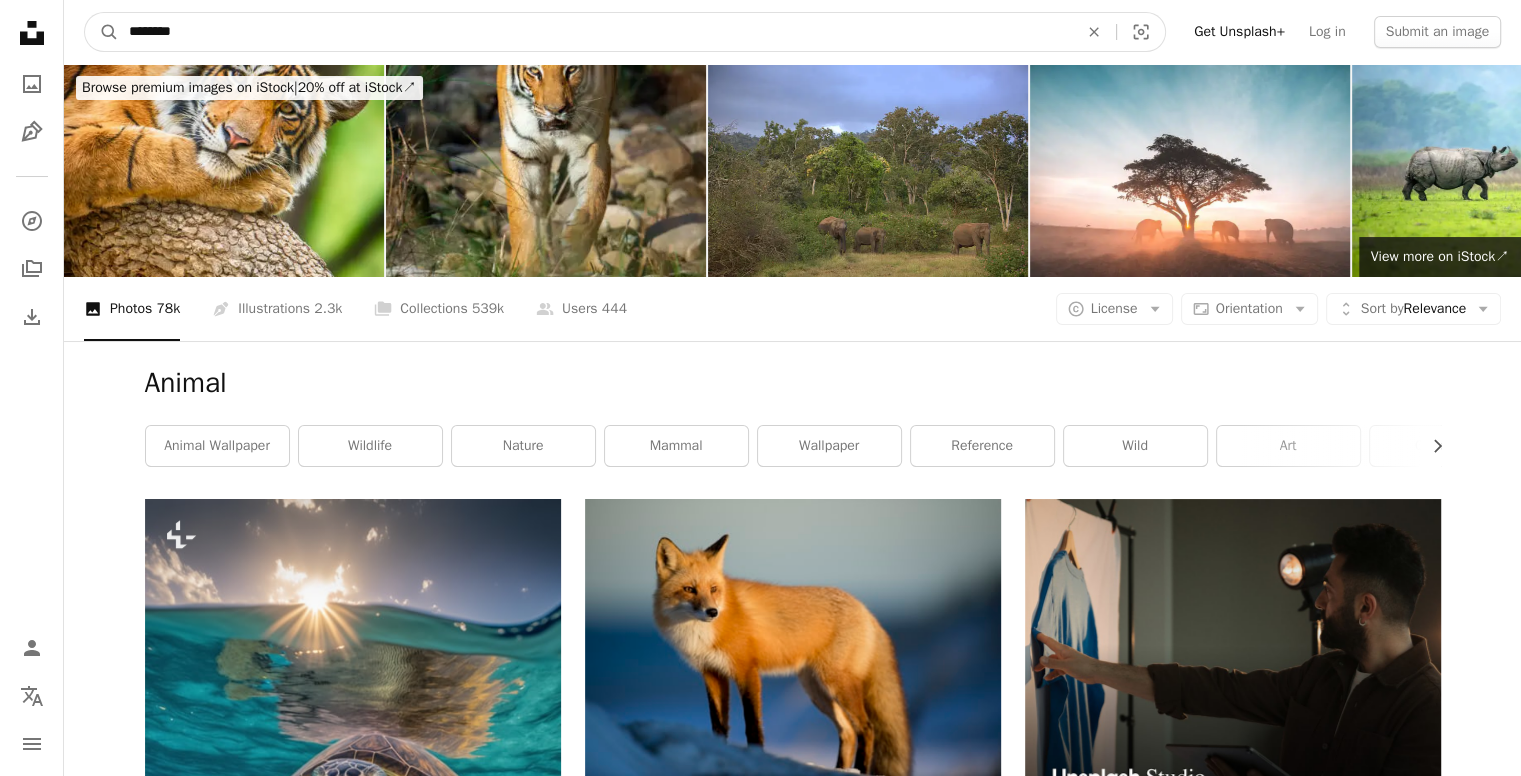 type on "*********" 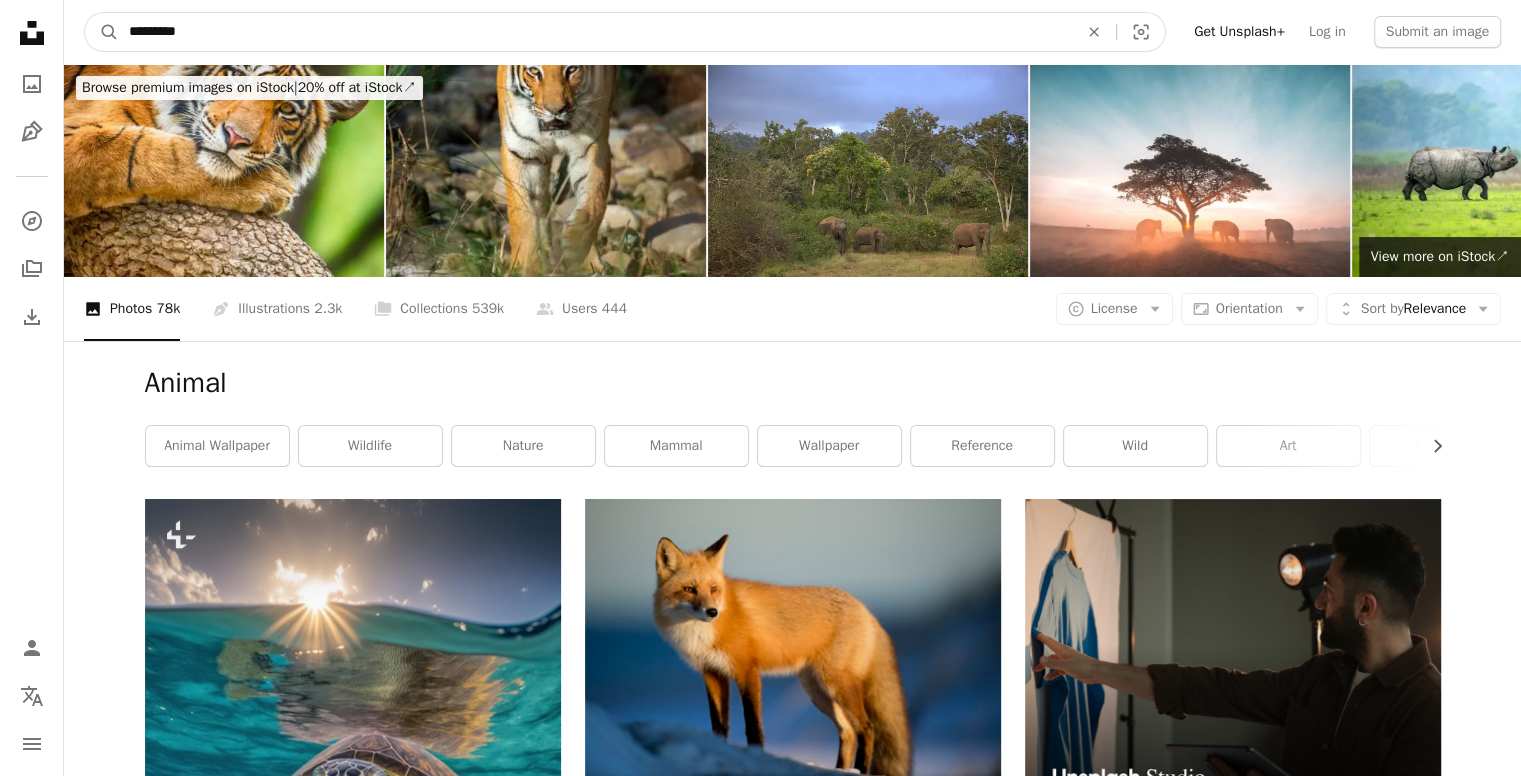 click on "A magnifying glass" at bounding box center [102, 32] 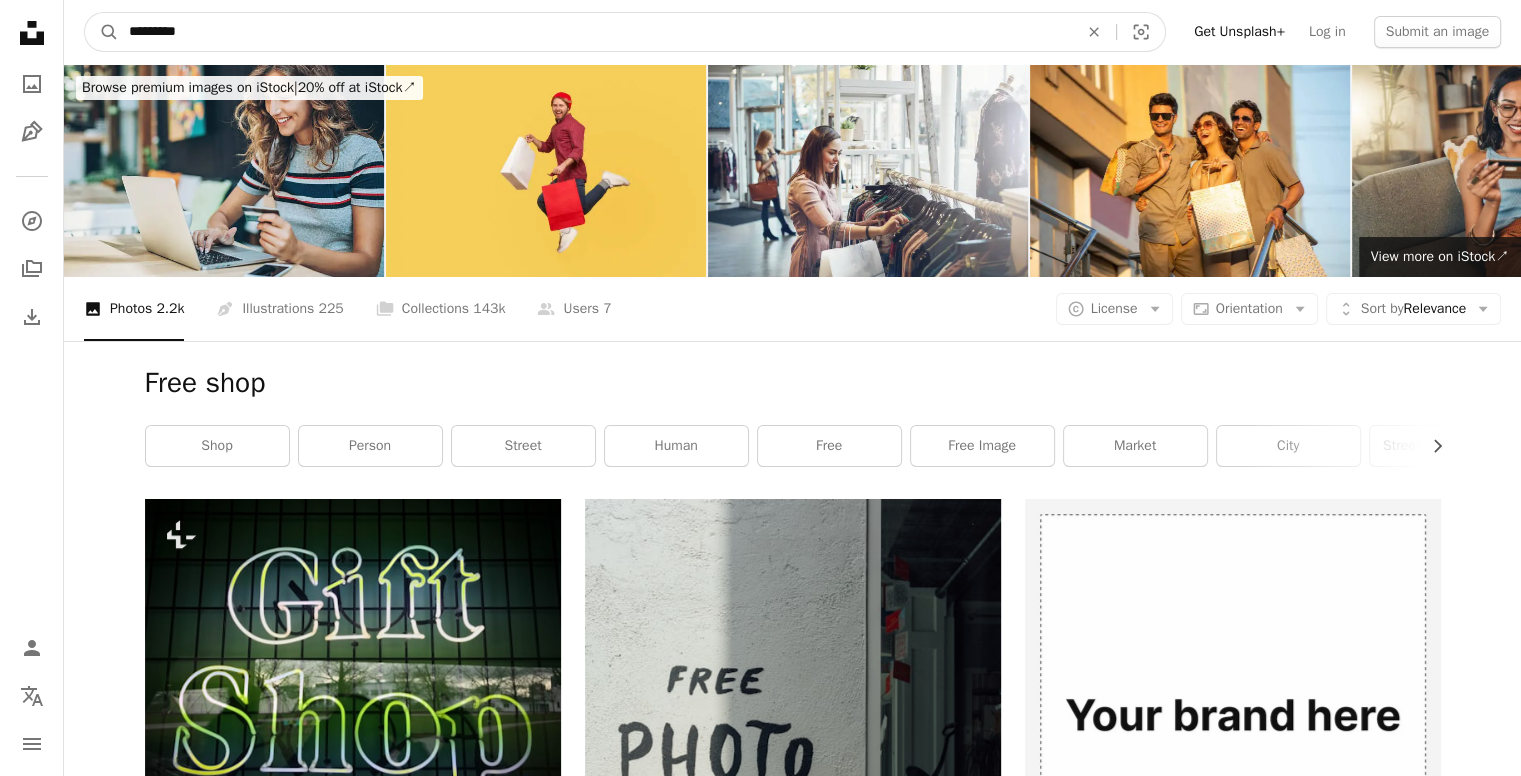click on "*********" at bounding box center [595, 32] 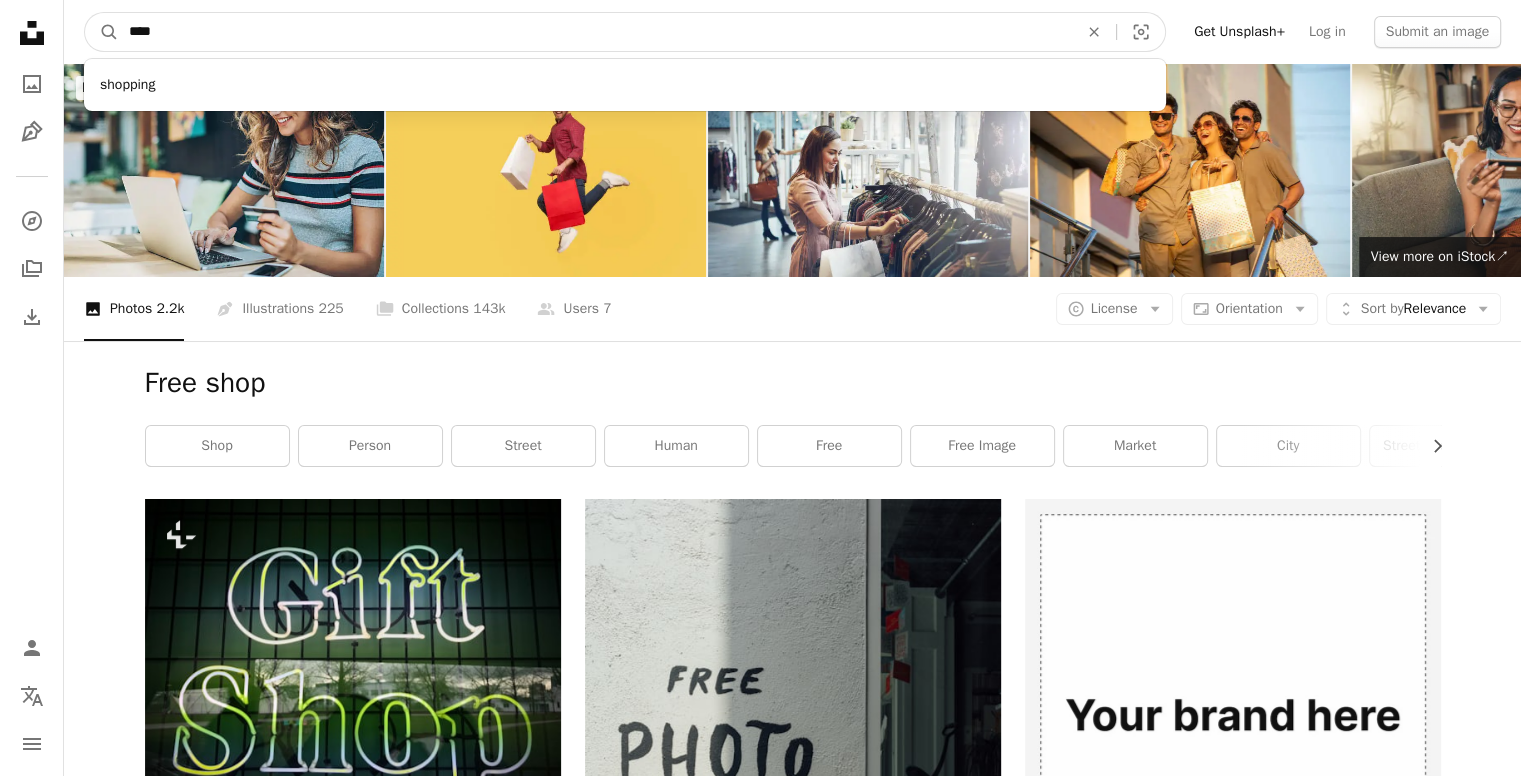 type on "****" 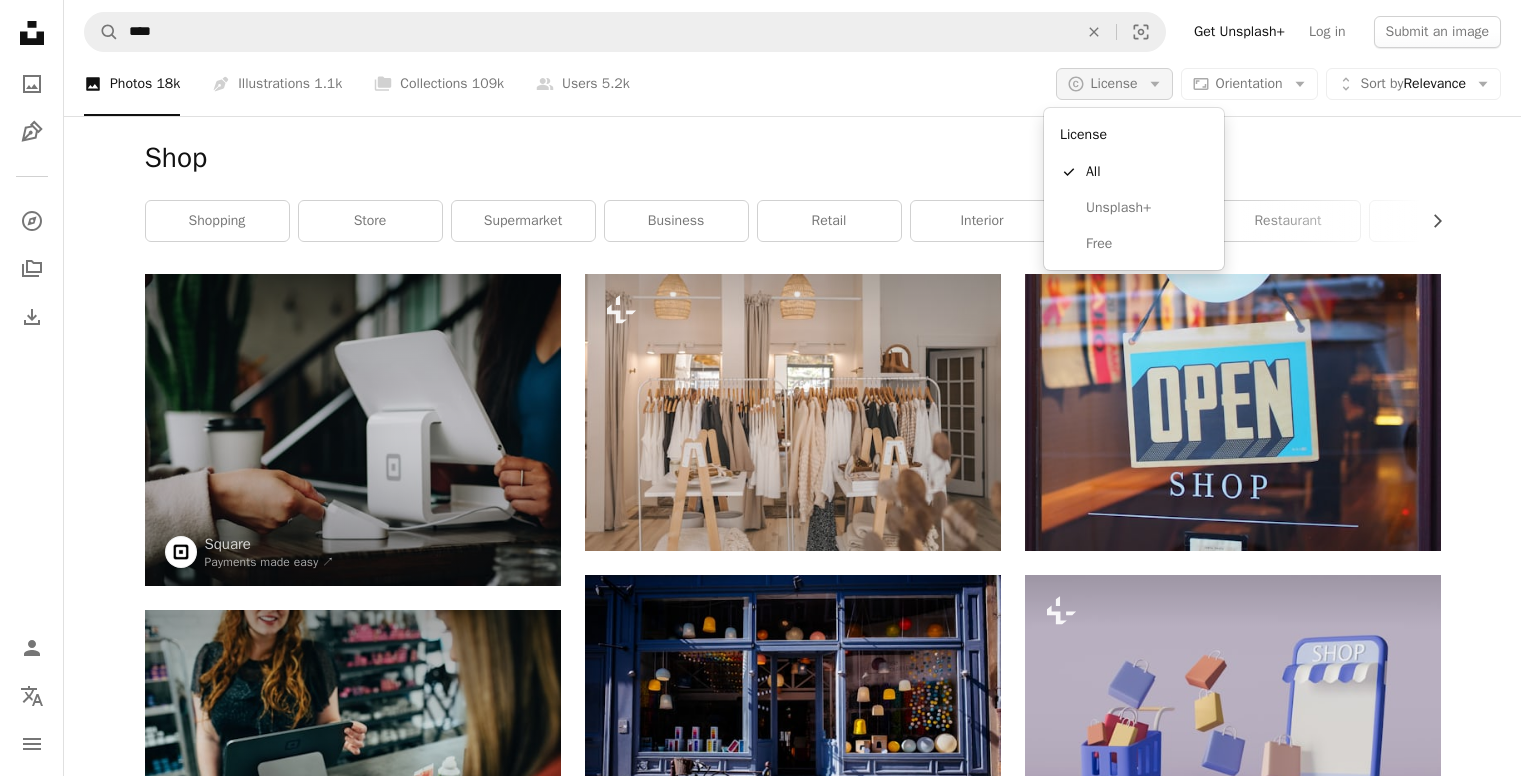 click on "A copyright icon © License Arrow down" at bounding box center [1114, 84] 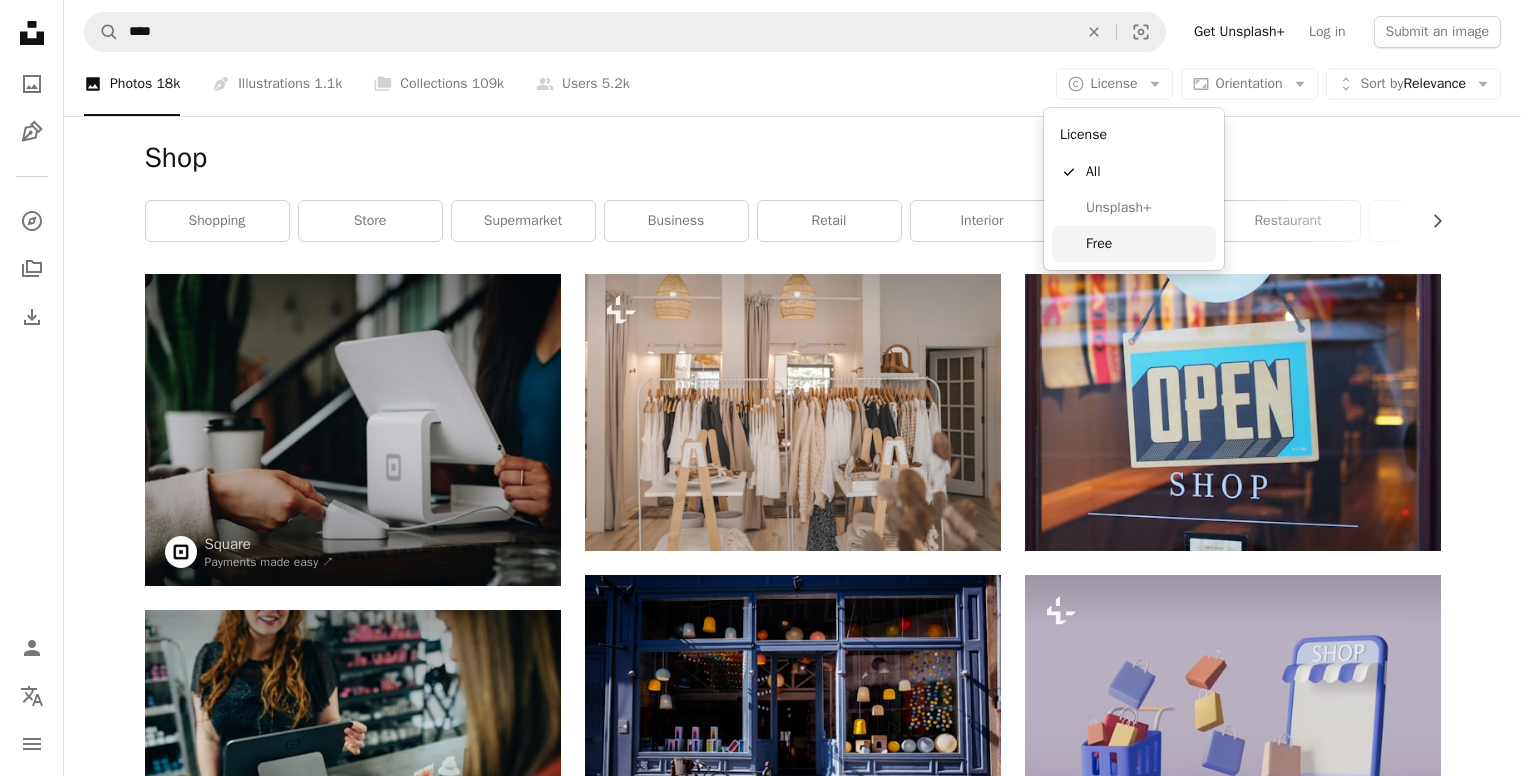 click on "Free" at bounding box center [1147, 244] 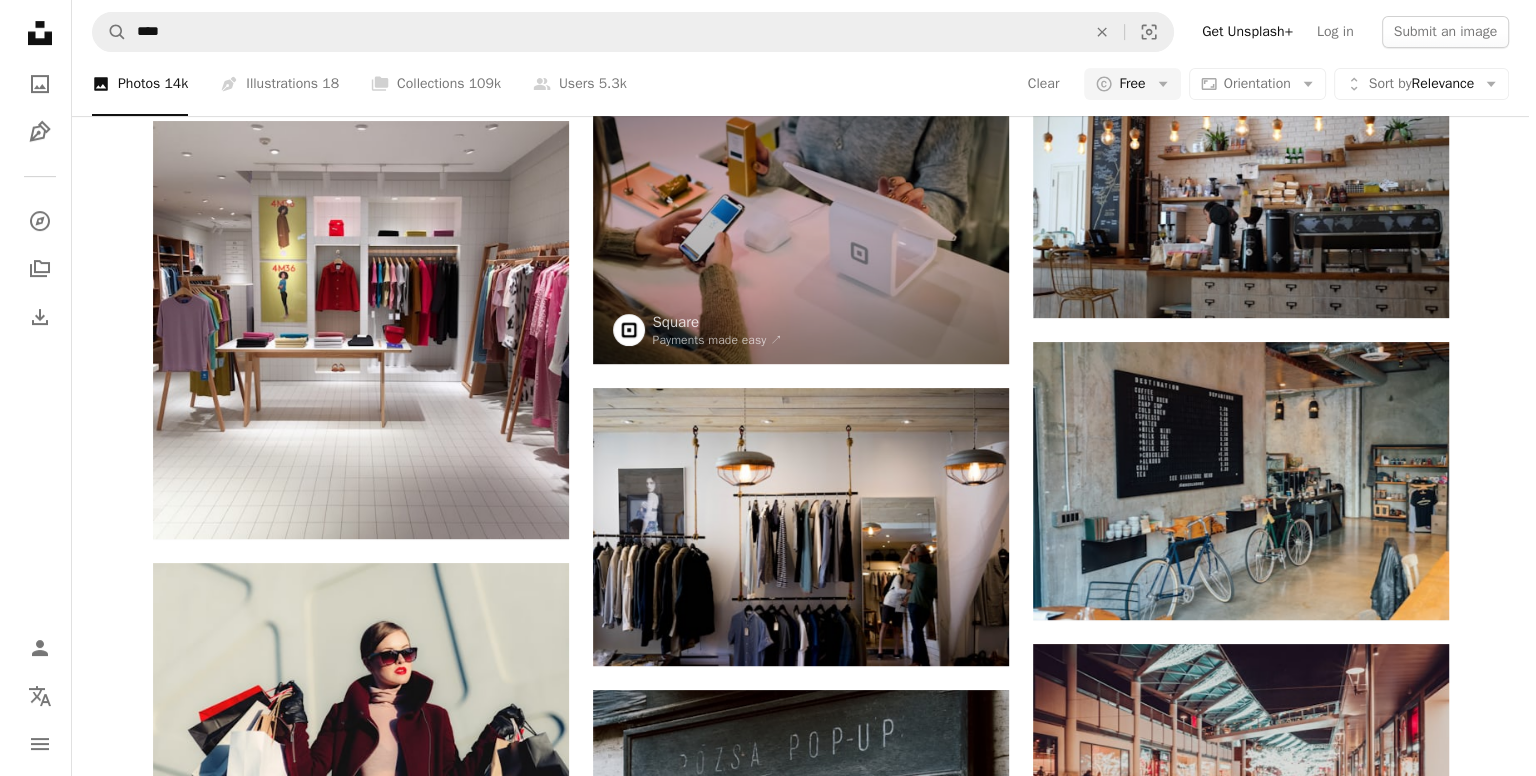 scroll, scrollTop: 791, scrollLeft: 0, axis: vertical 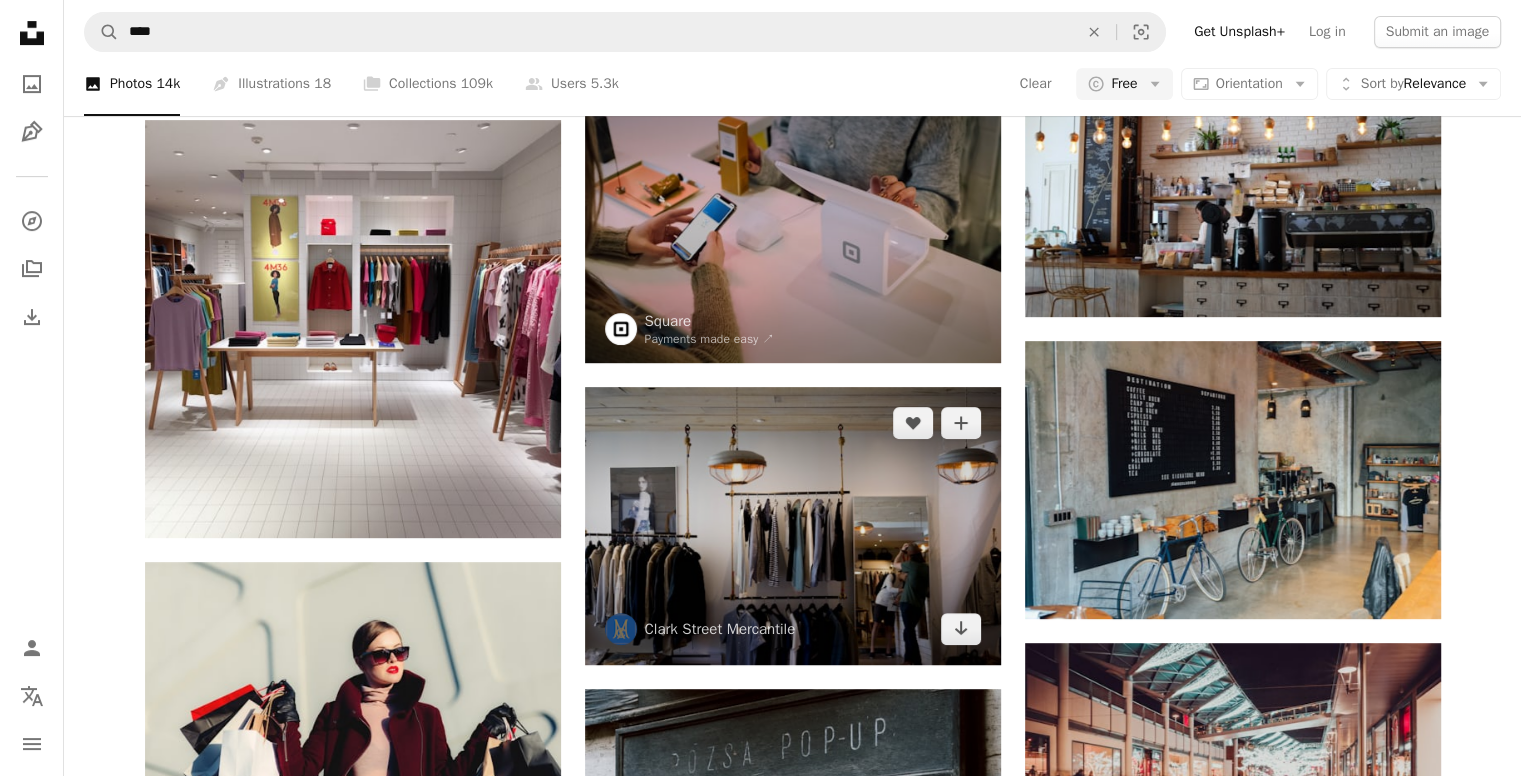 click at bounding box center (793, 526) 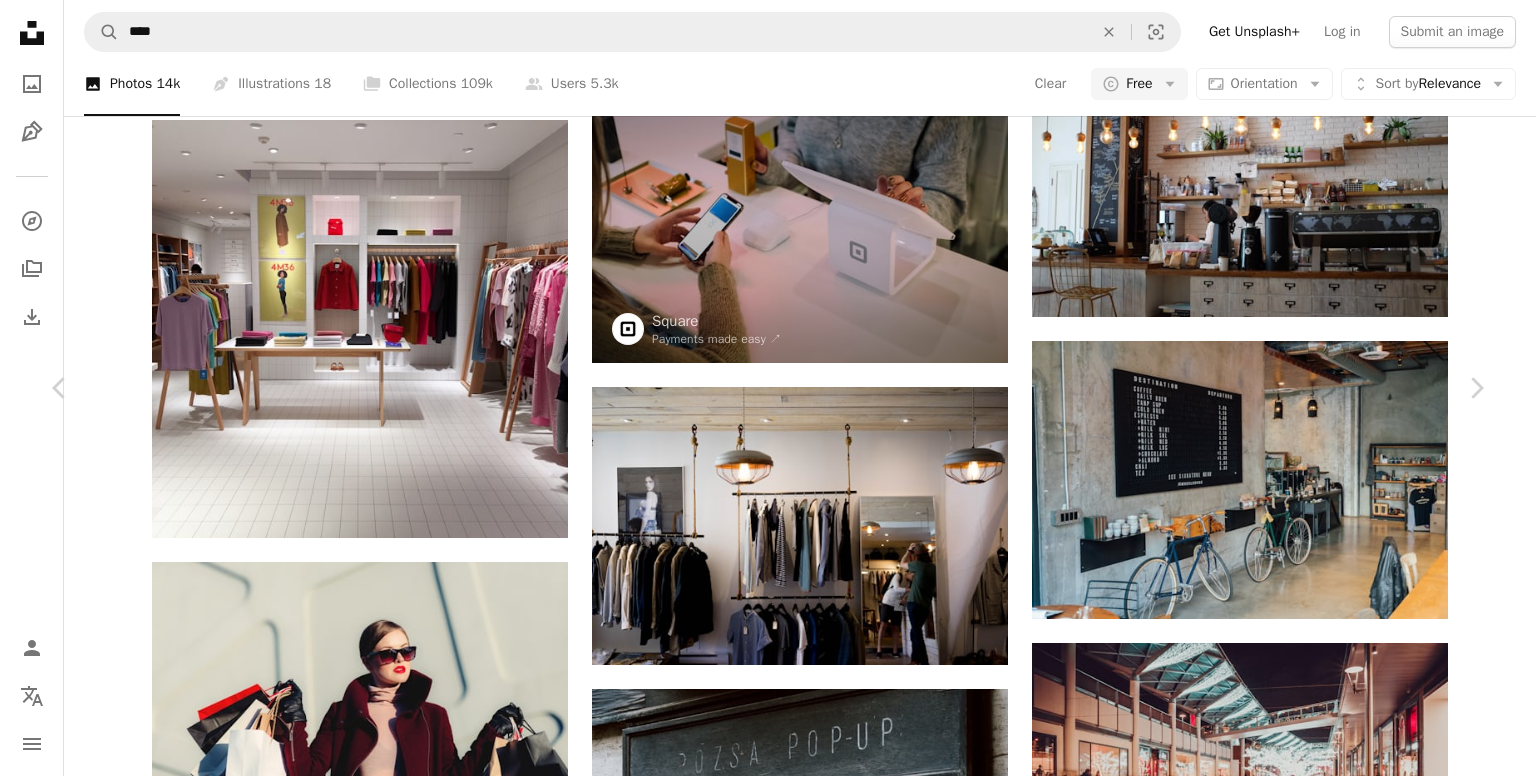 click at bounding box center (760, 2535) 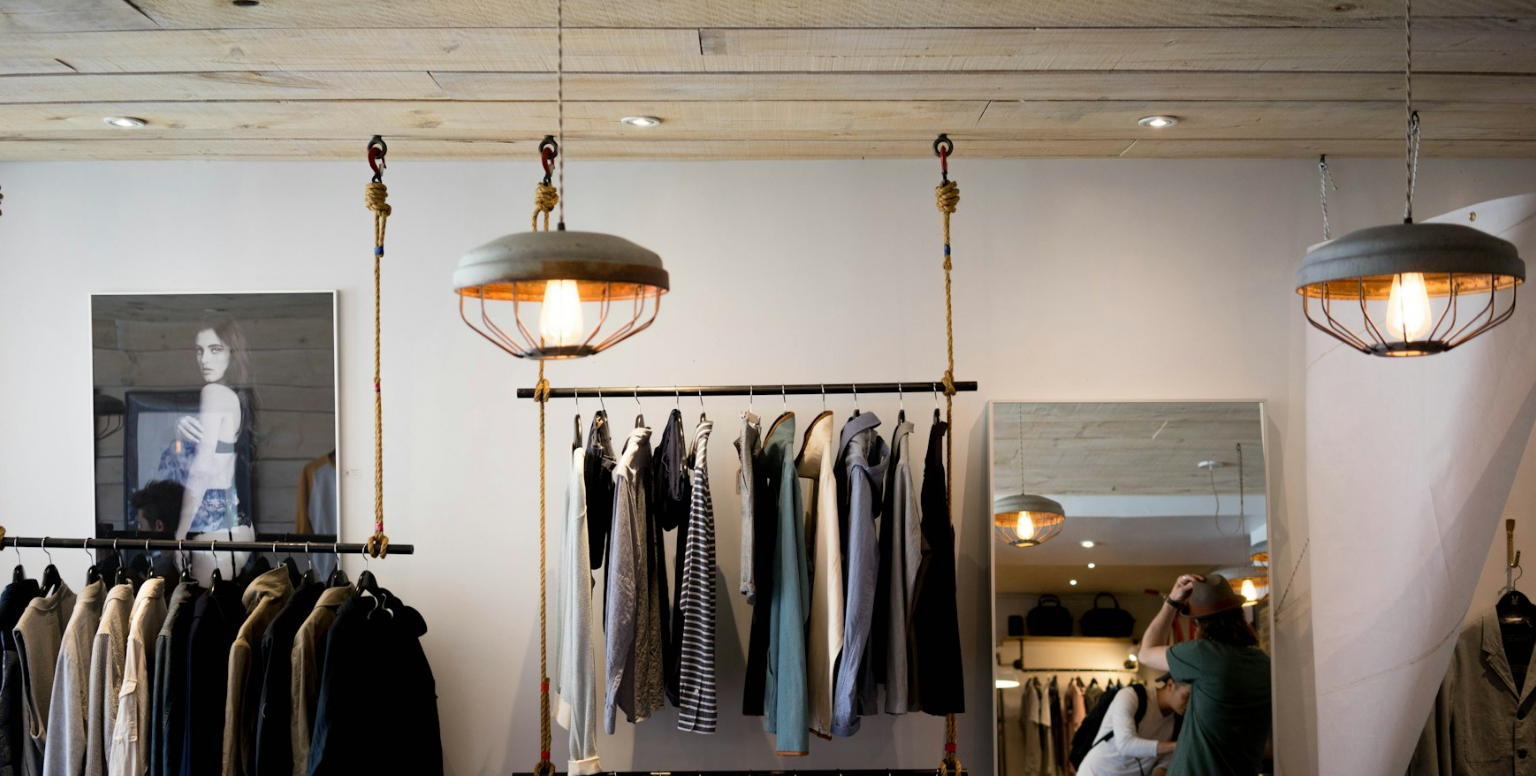 scroll, scrollTop: 114, scrollLeft: 0, axis: vertical 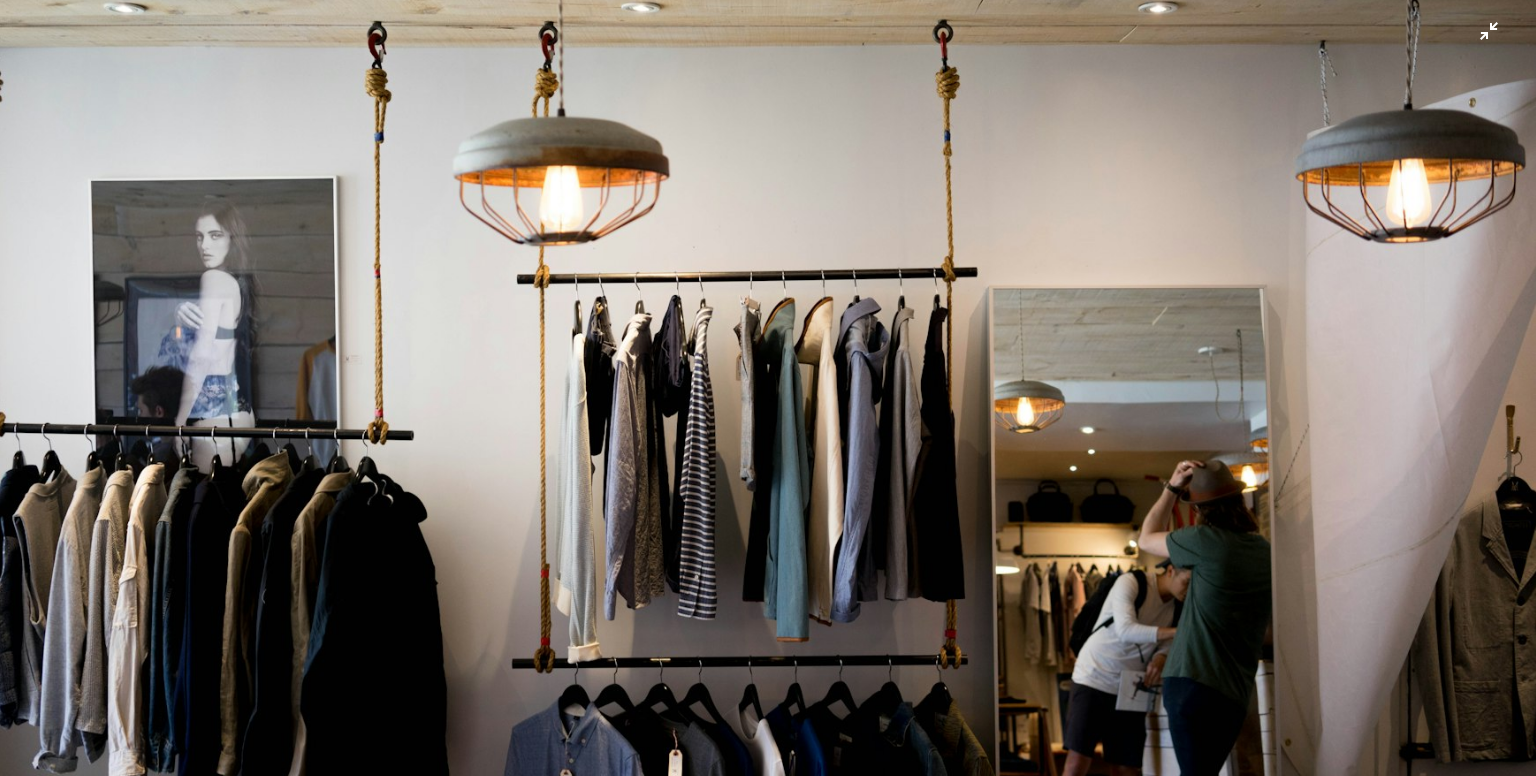 click at bounding box center (768, 398) 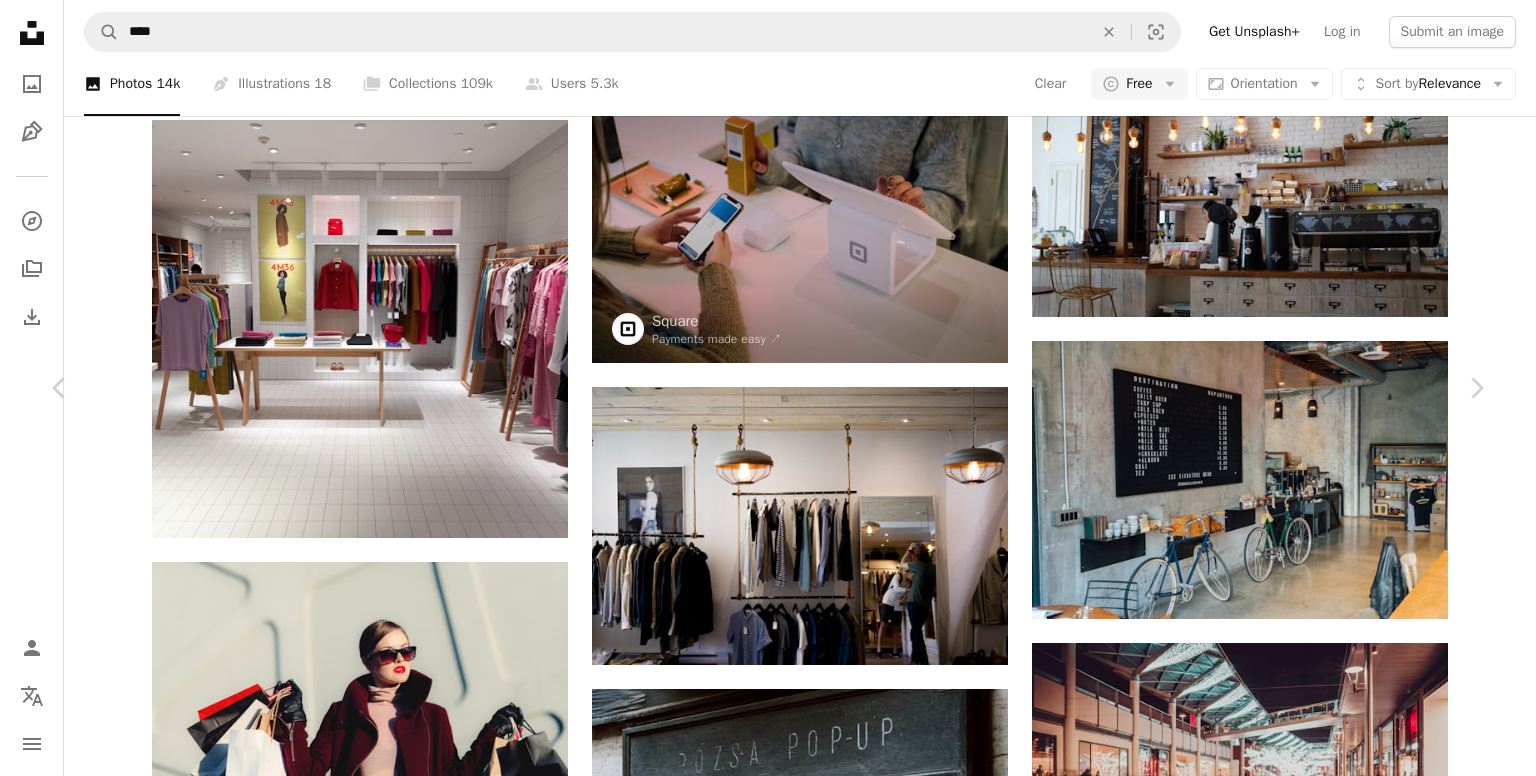 drag, startPoint x: 975, startPoint y: 322, endPoint x: 1340, endPoint y: 42, distance: 460.02716 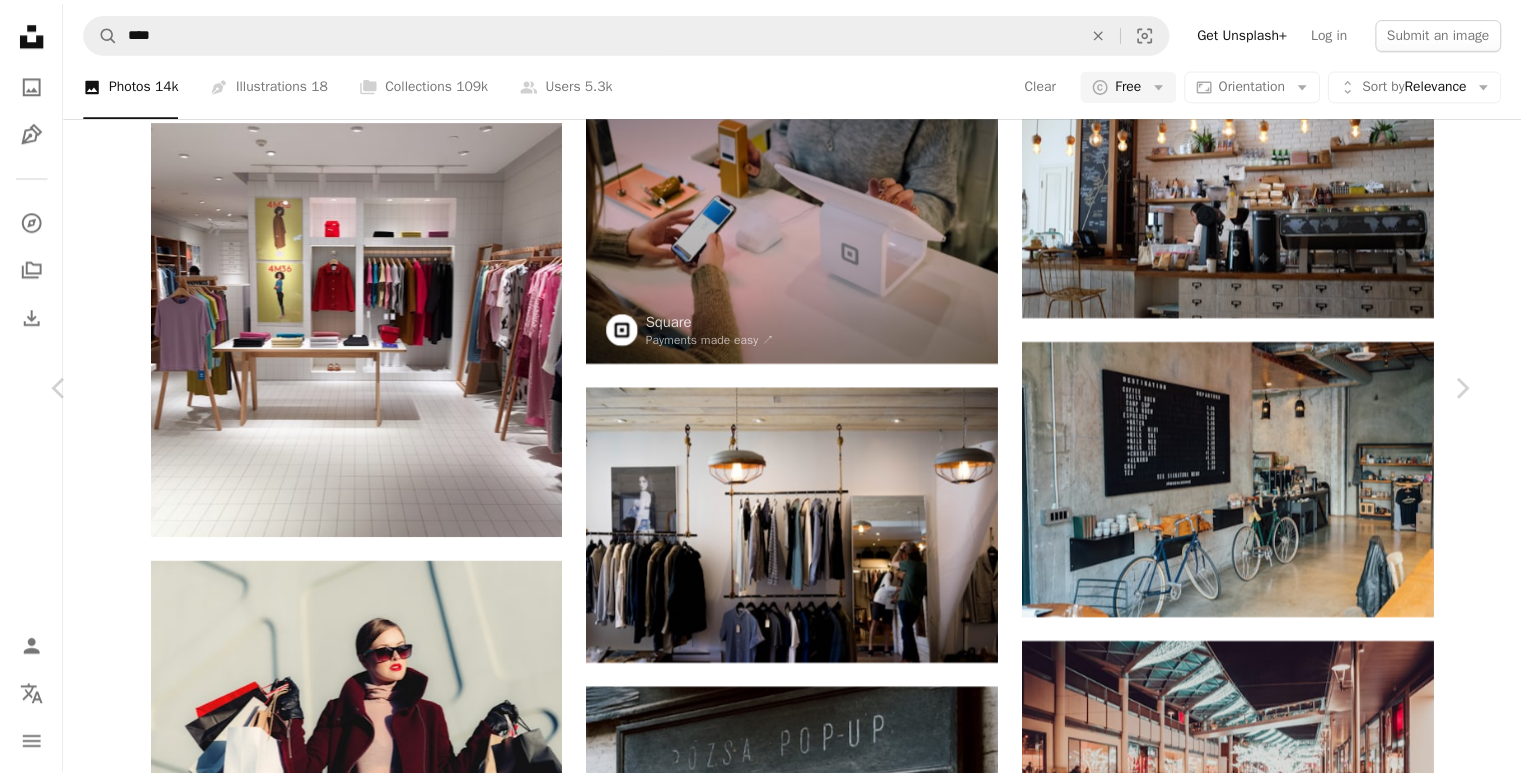 scroll, scrollTop: 0, scrollLeft: 0, axis: both 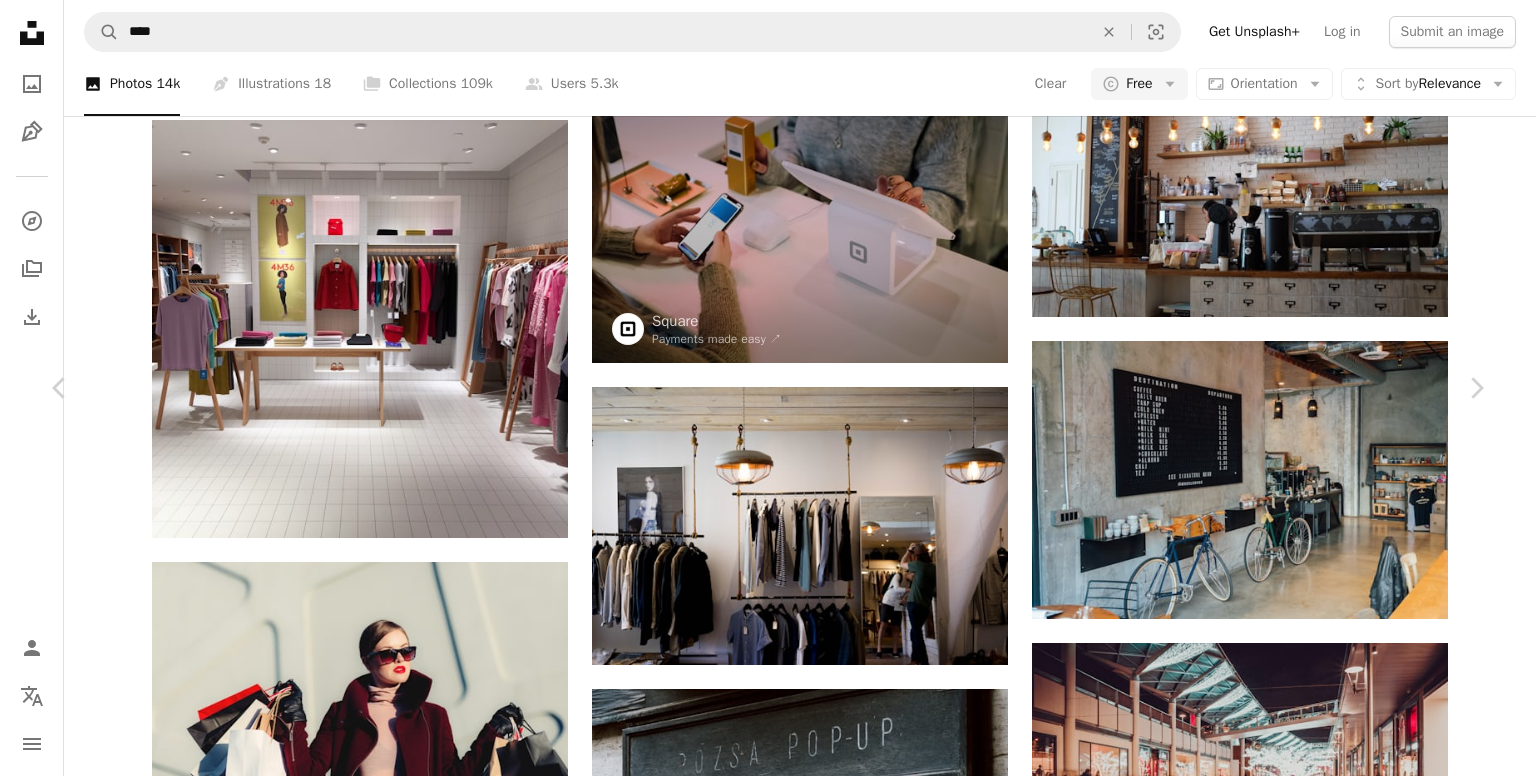 type 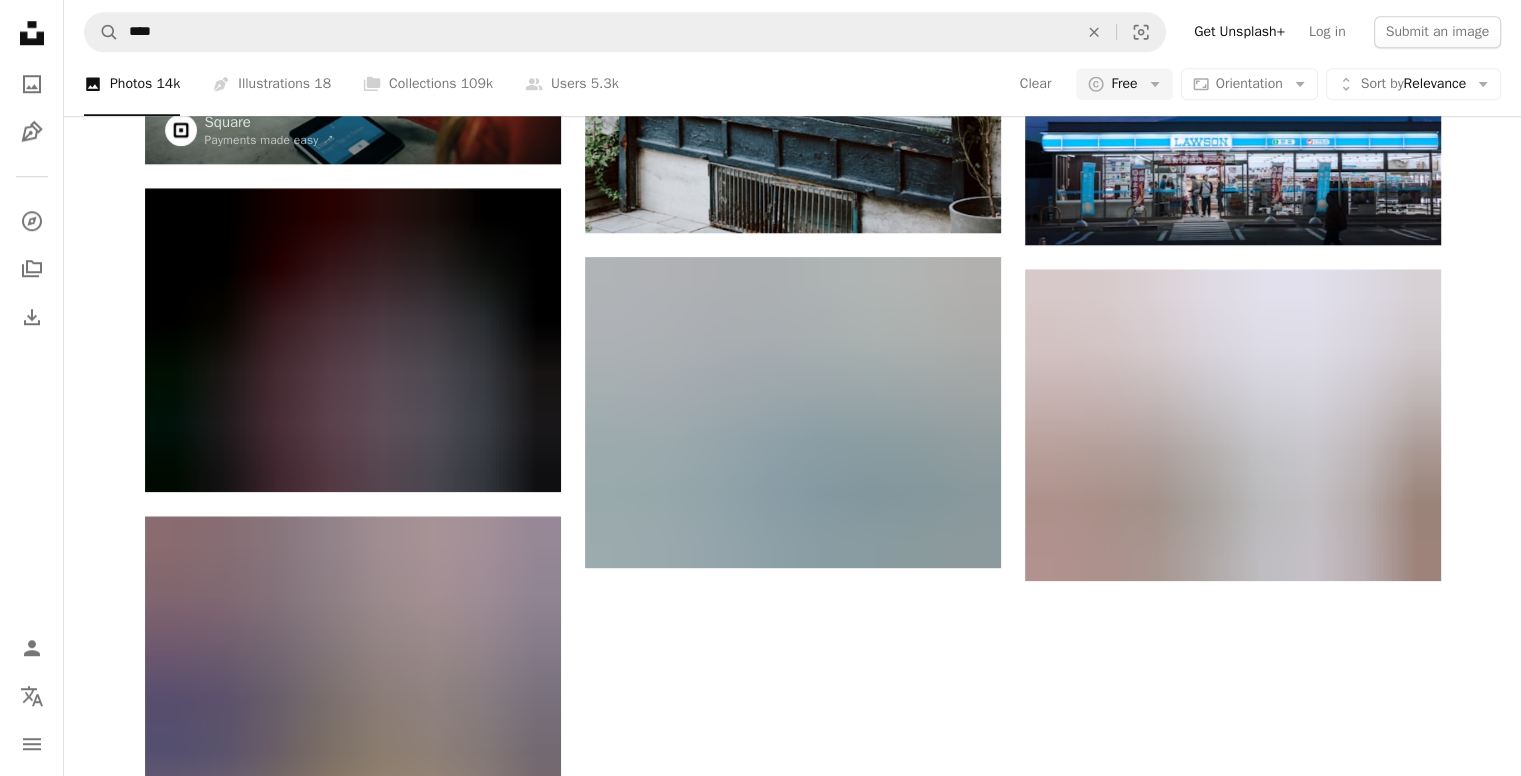 scroll, scrollTop: 1766, scrollLeft: 0, axis: vertical 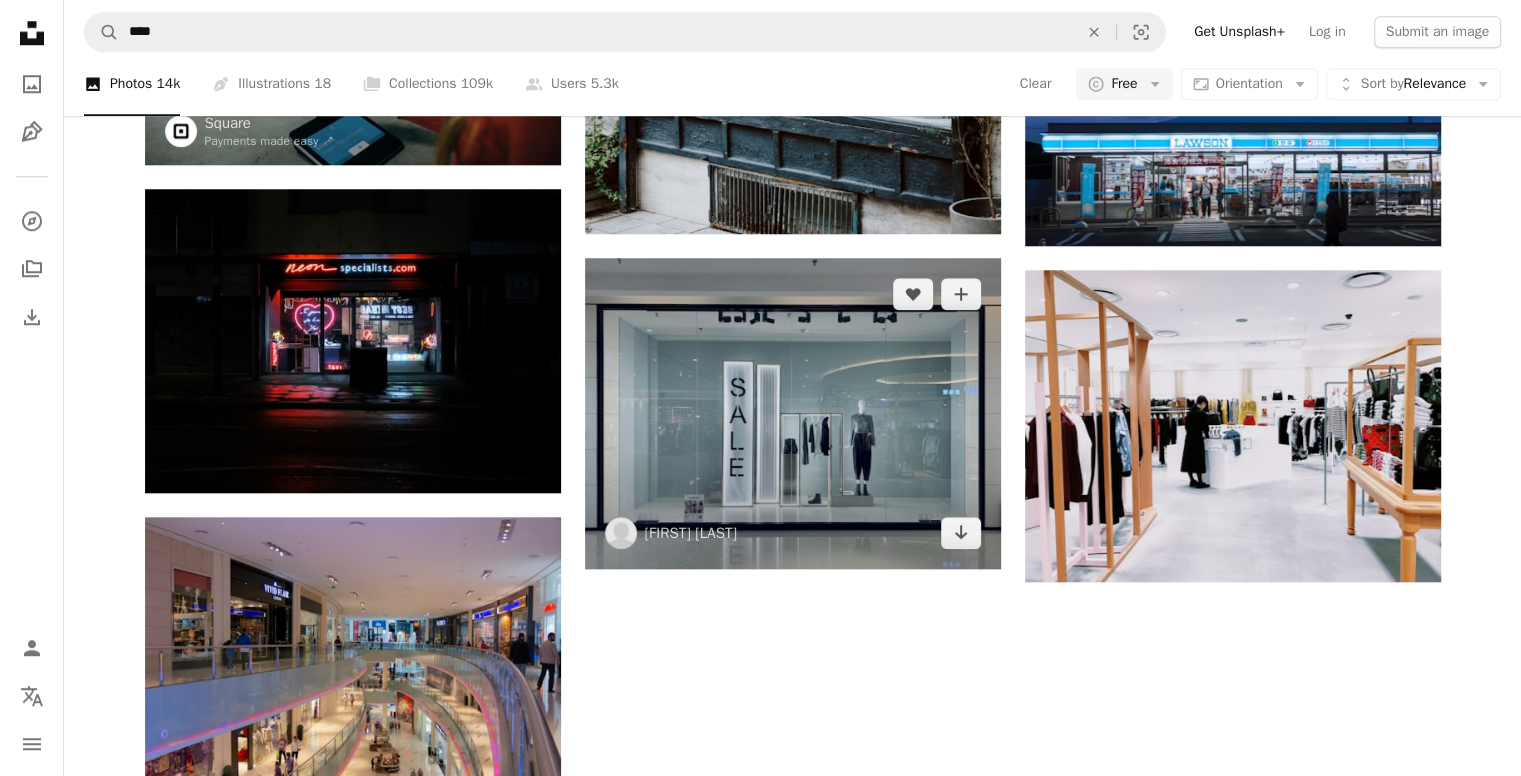 click at bounding box center [793, 413] 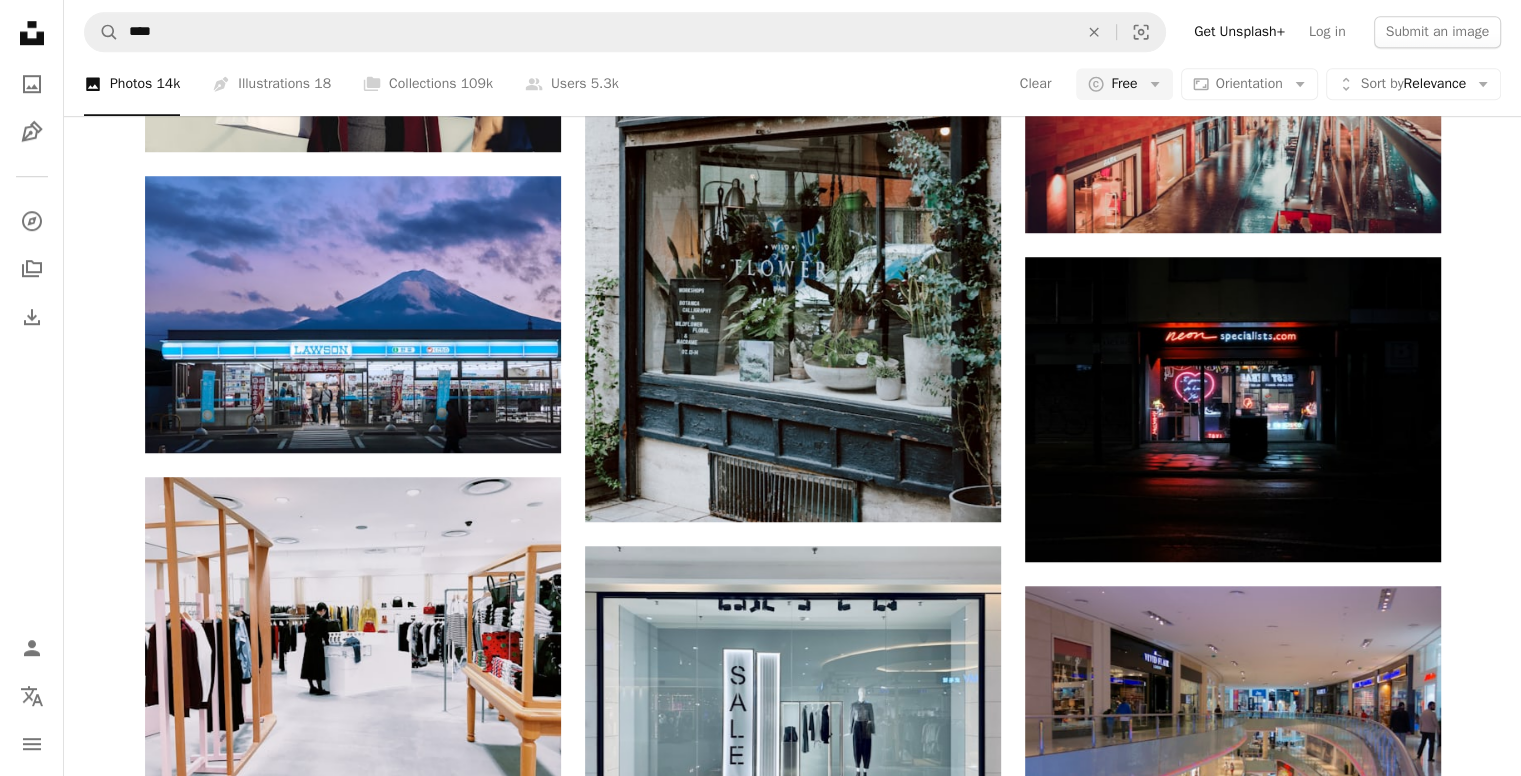scroll, scrollTop: 1476, scrollLeft: 0, axis: vertical 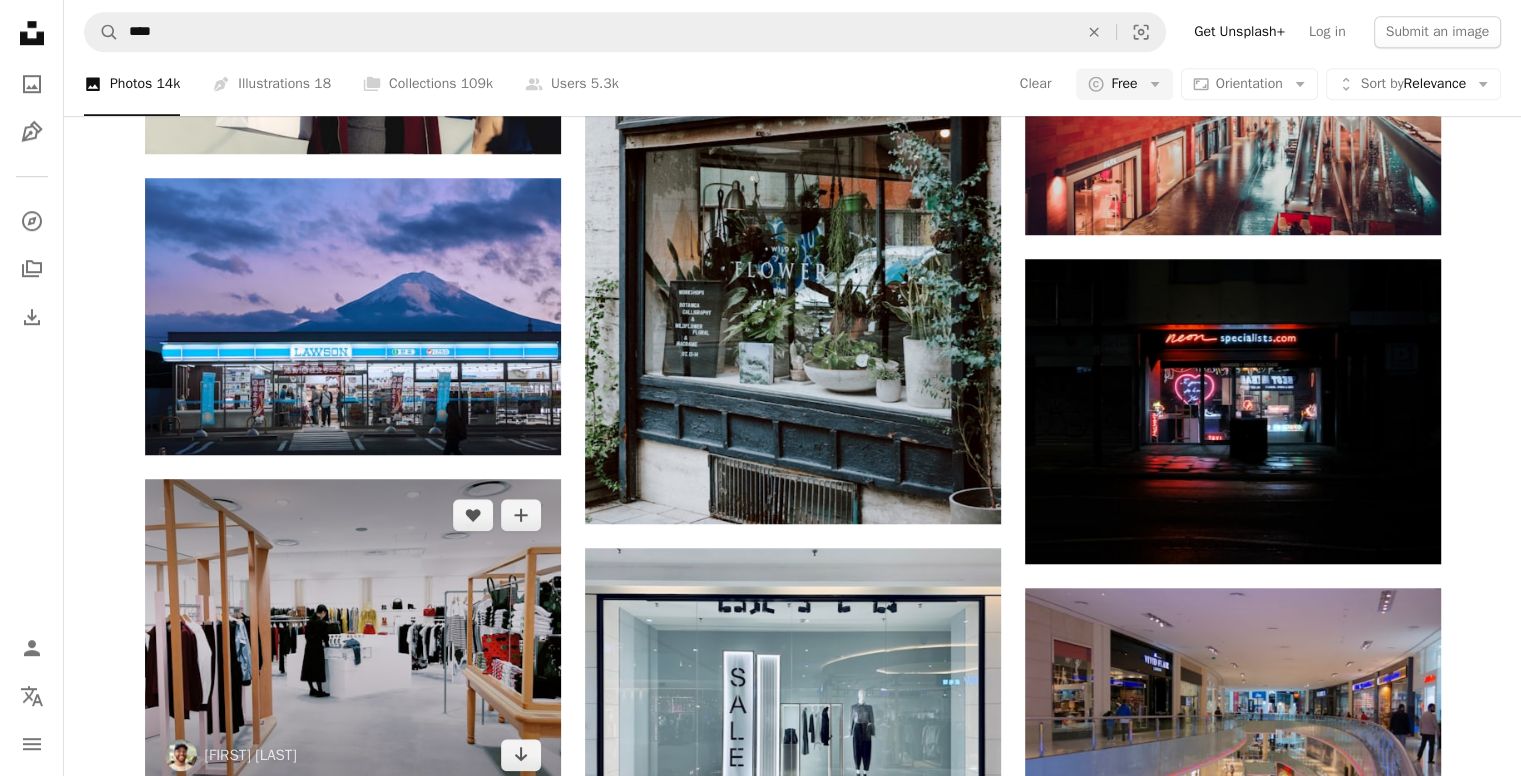 click at bounding box center (353, 635) 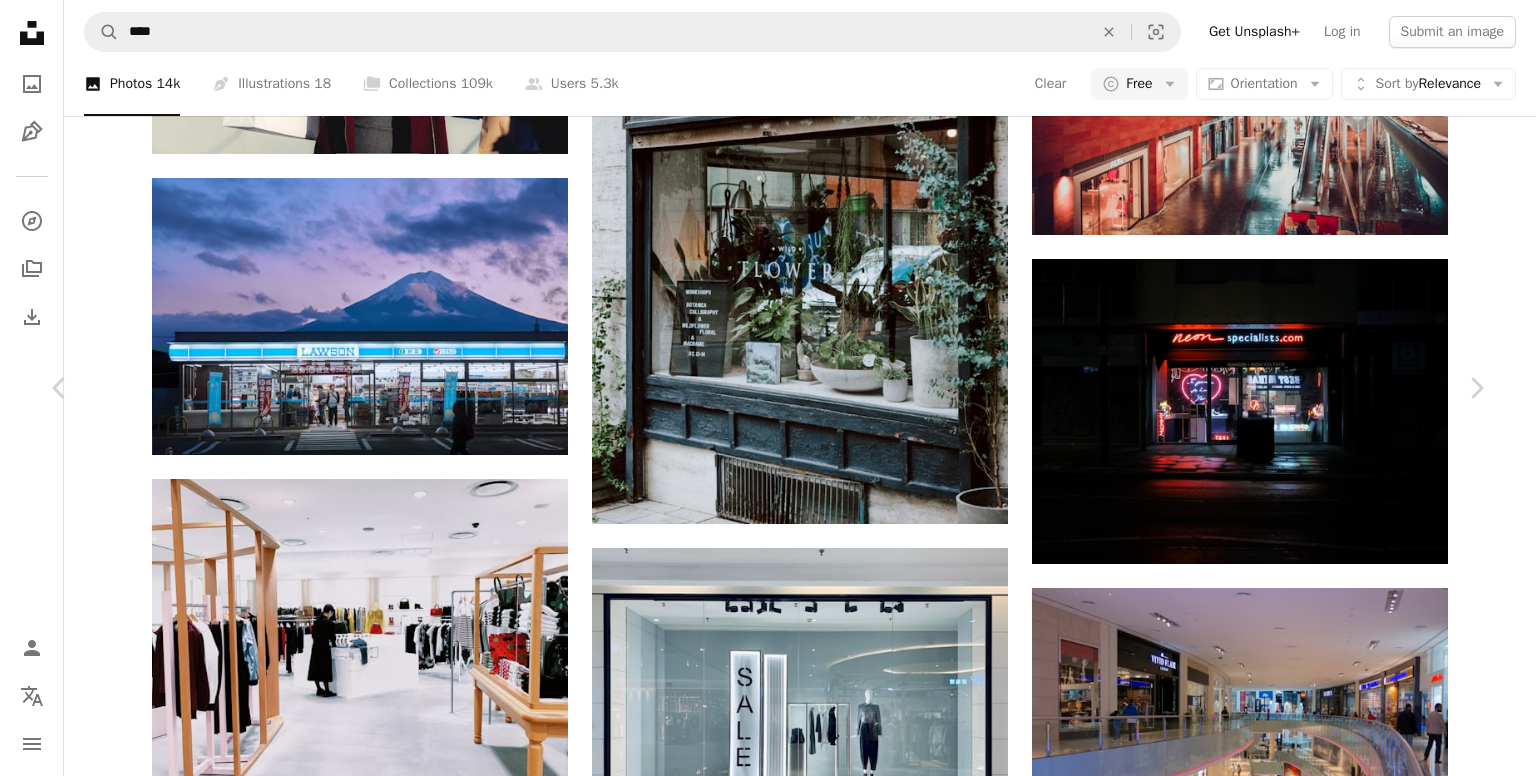 type 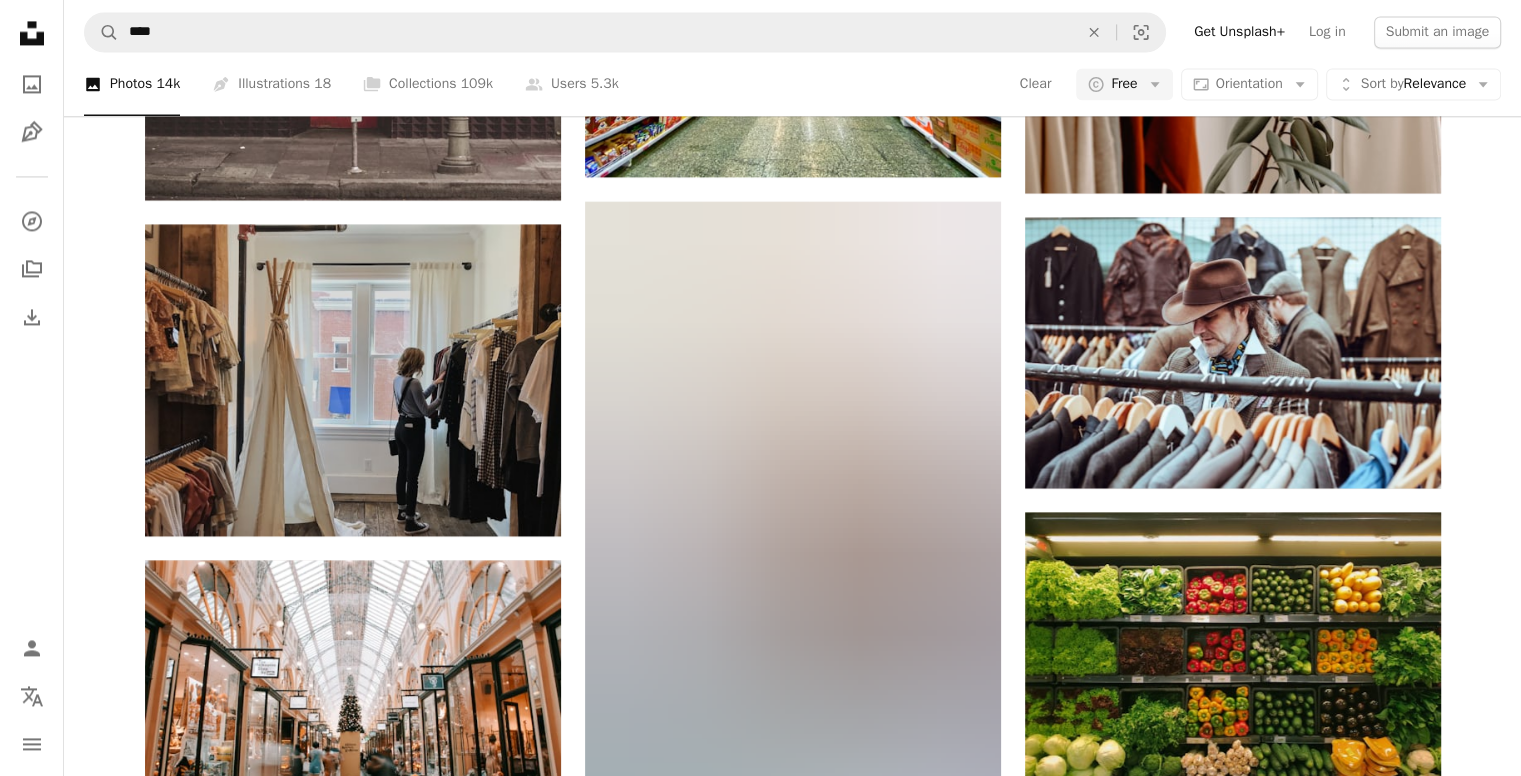 scroll, scrollTop: 3254, scrollLeft: 0, axis: vertical 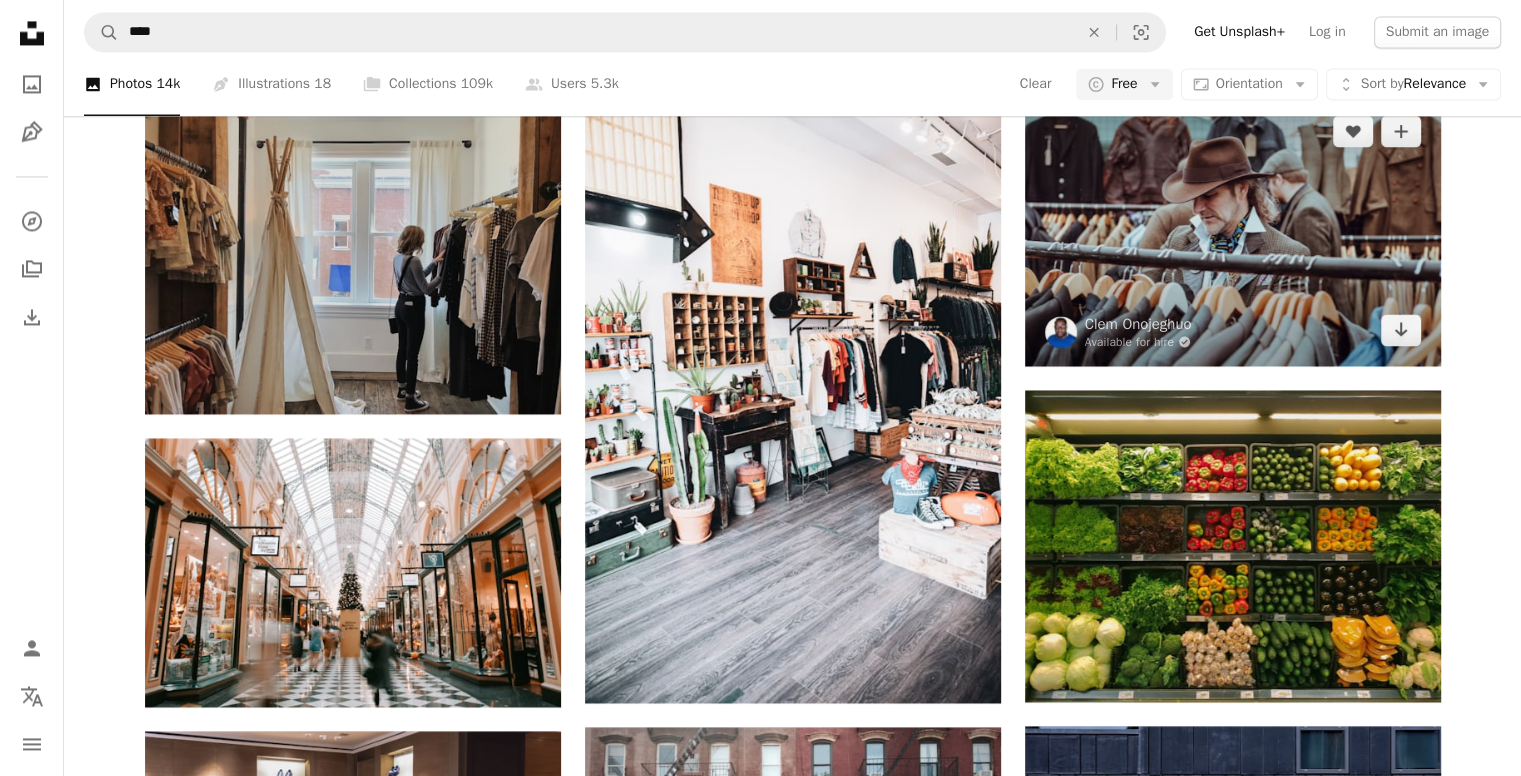click at bounding box center (1233, 230) 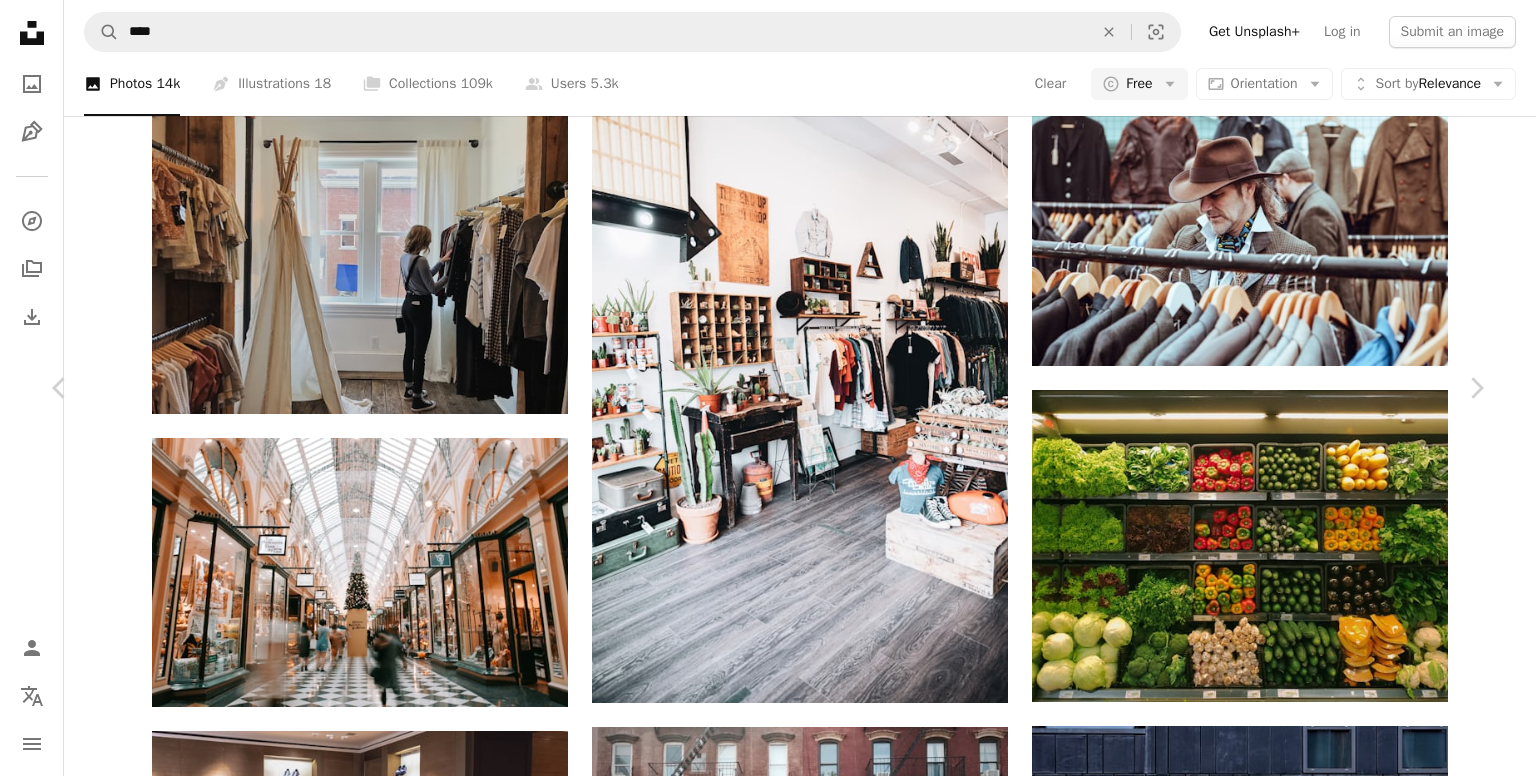 type 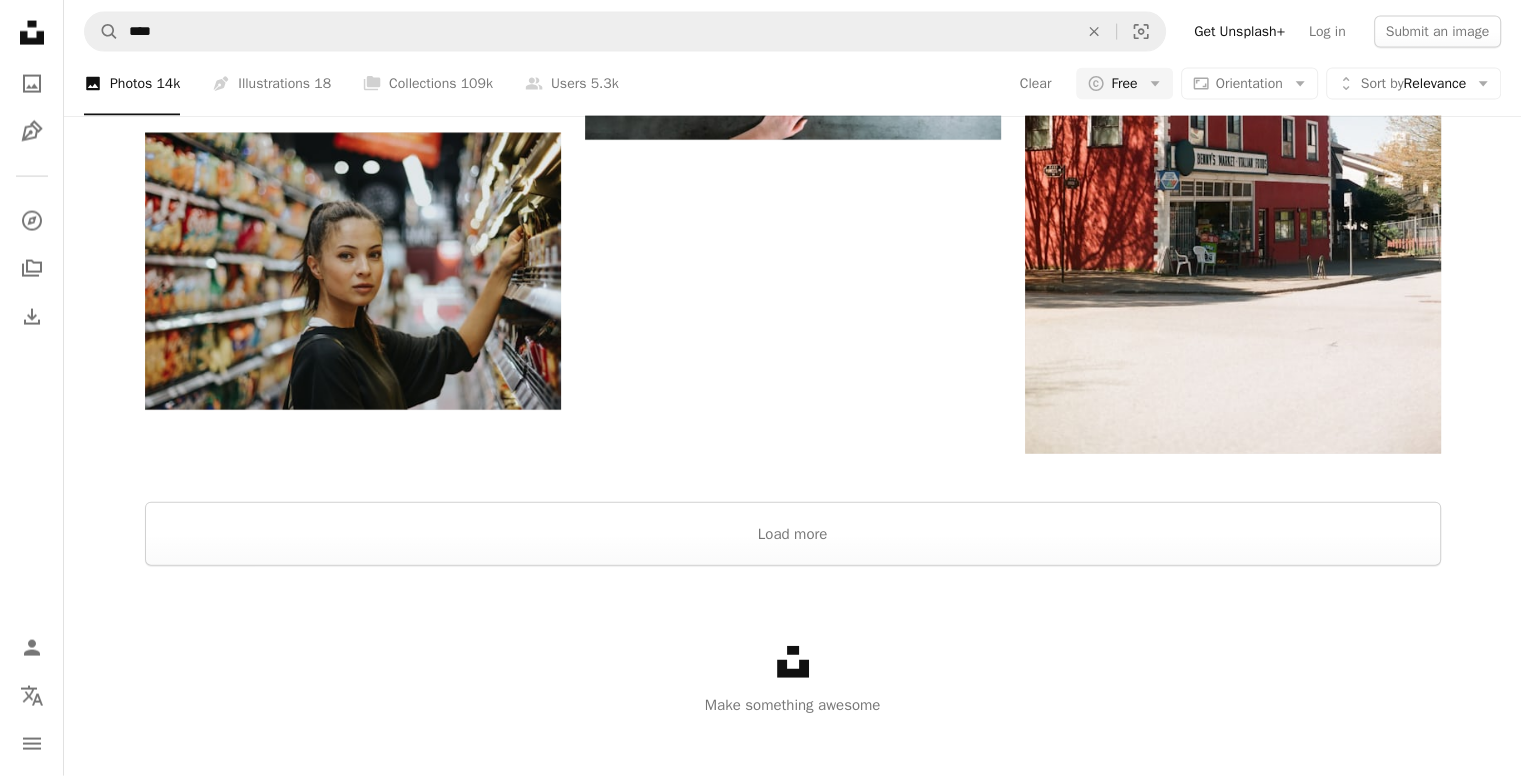 scroll, scrollTop: 4475, scrollLeft: 0, axis: vertical 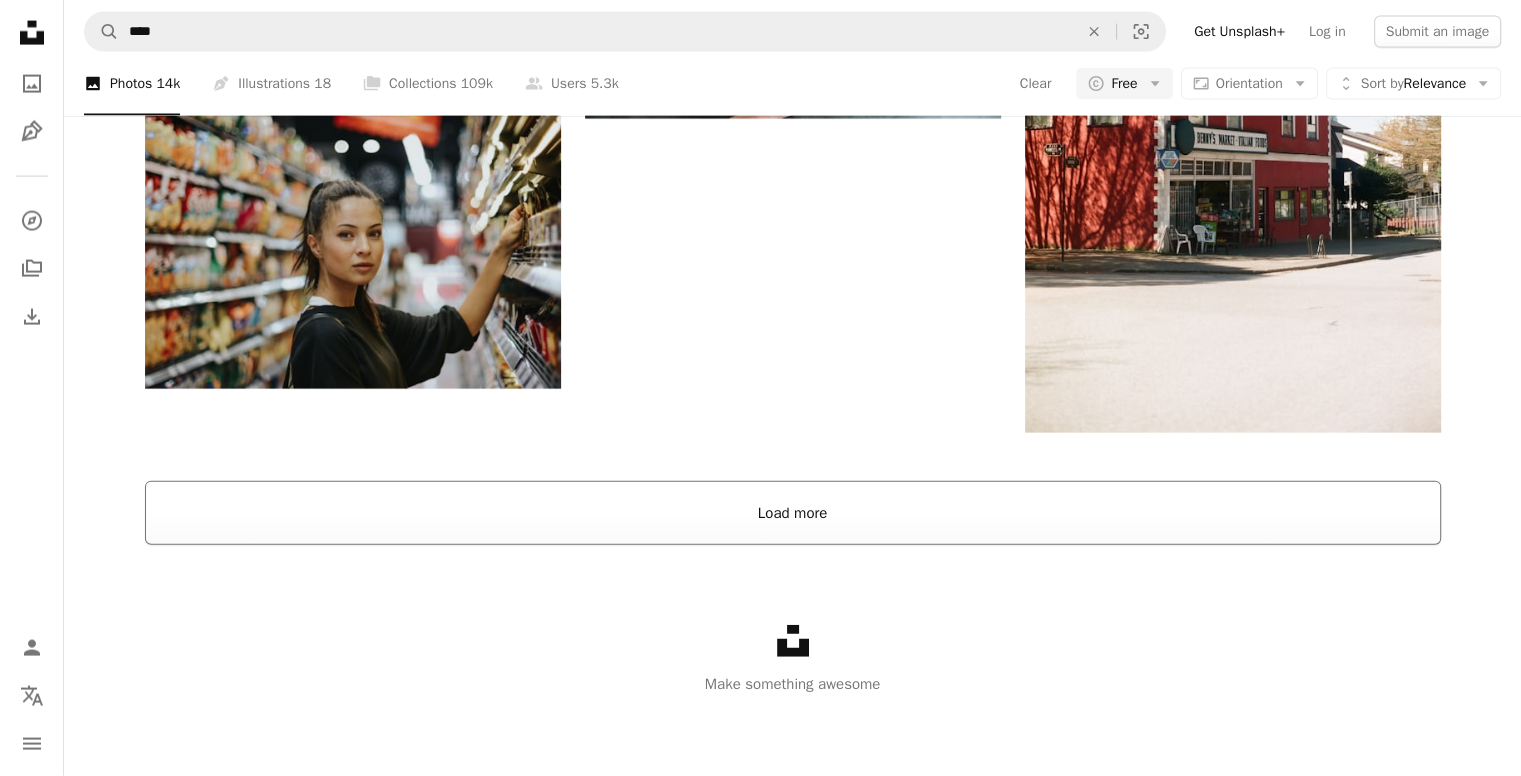 click on "Load more" at bounding box center (793, 513) 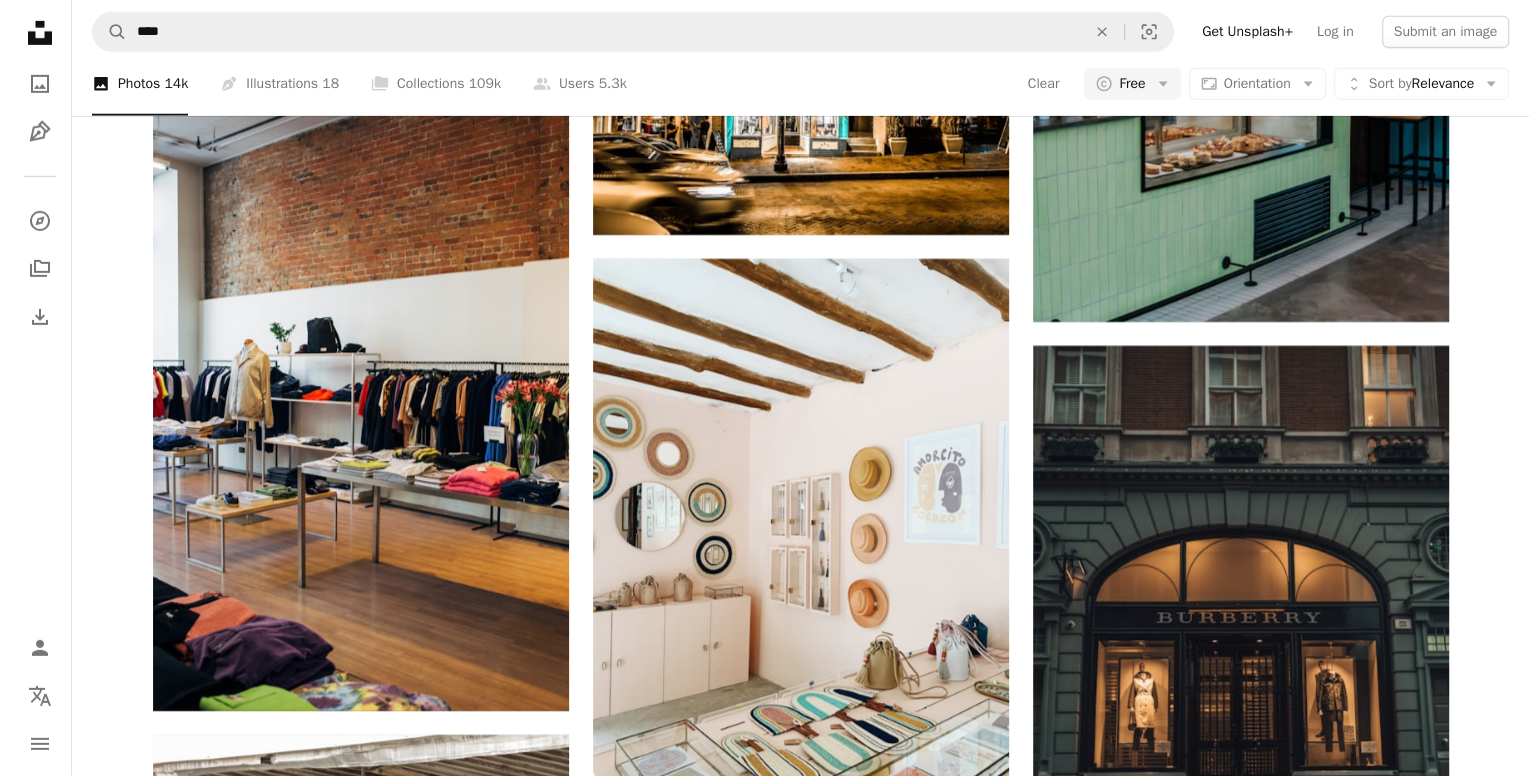 scroll, scrollTop: 6749, scrollLeft: 0, axis: vertical 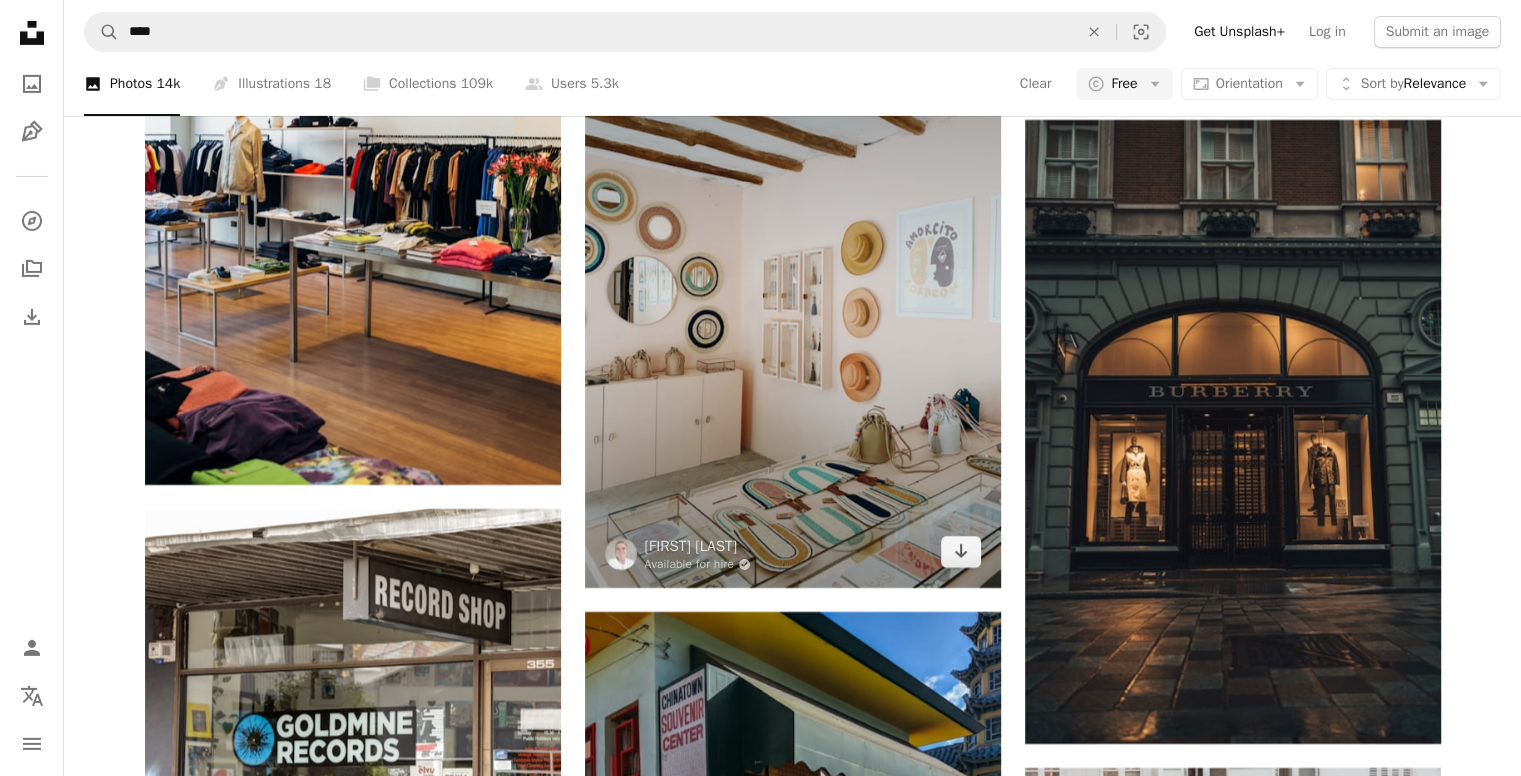 click at bounding box center [793, 310] 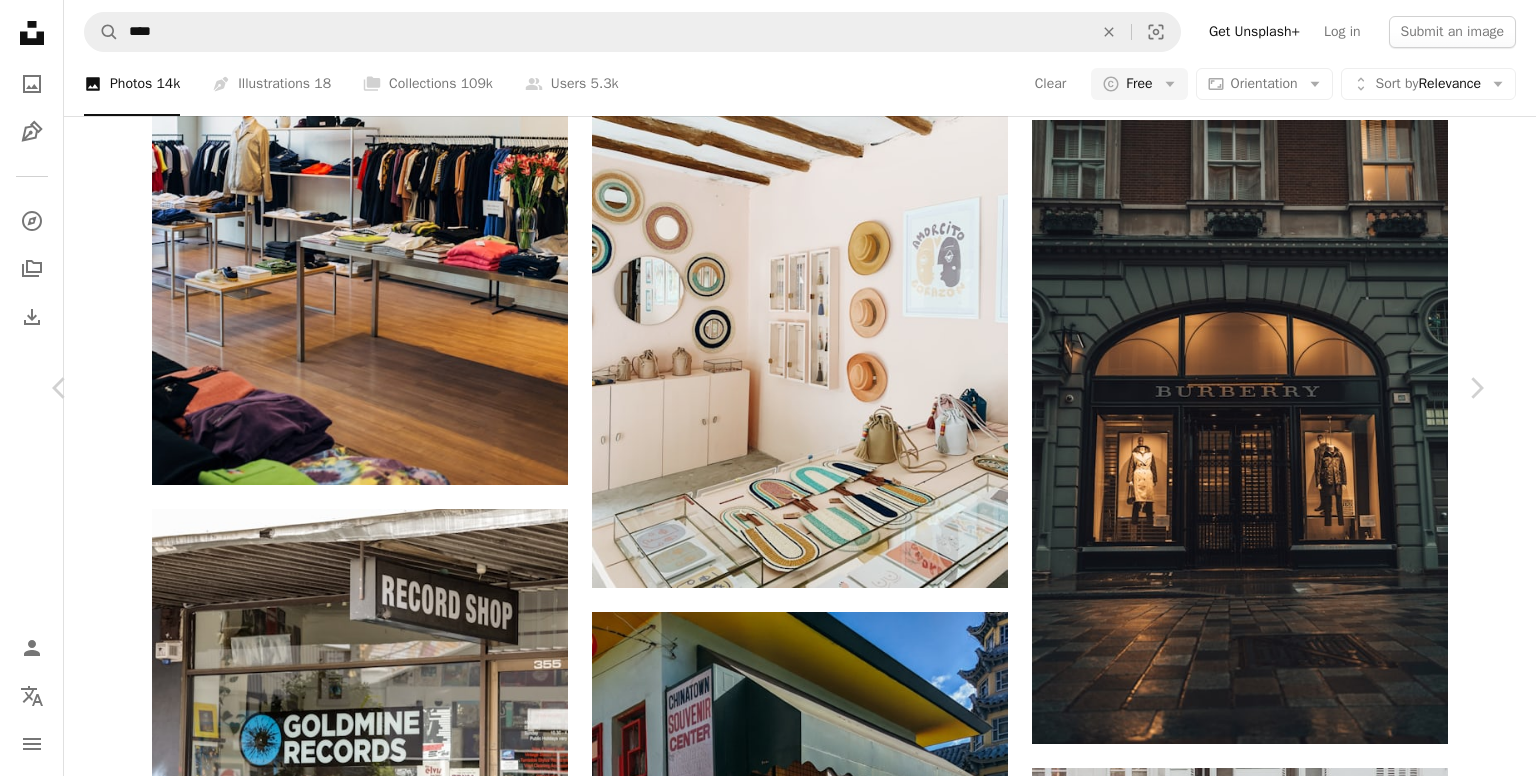 type 